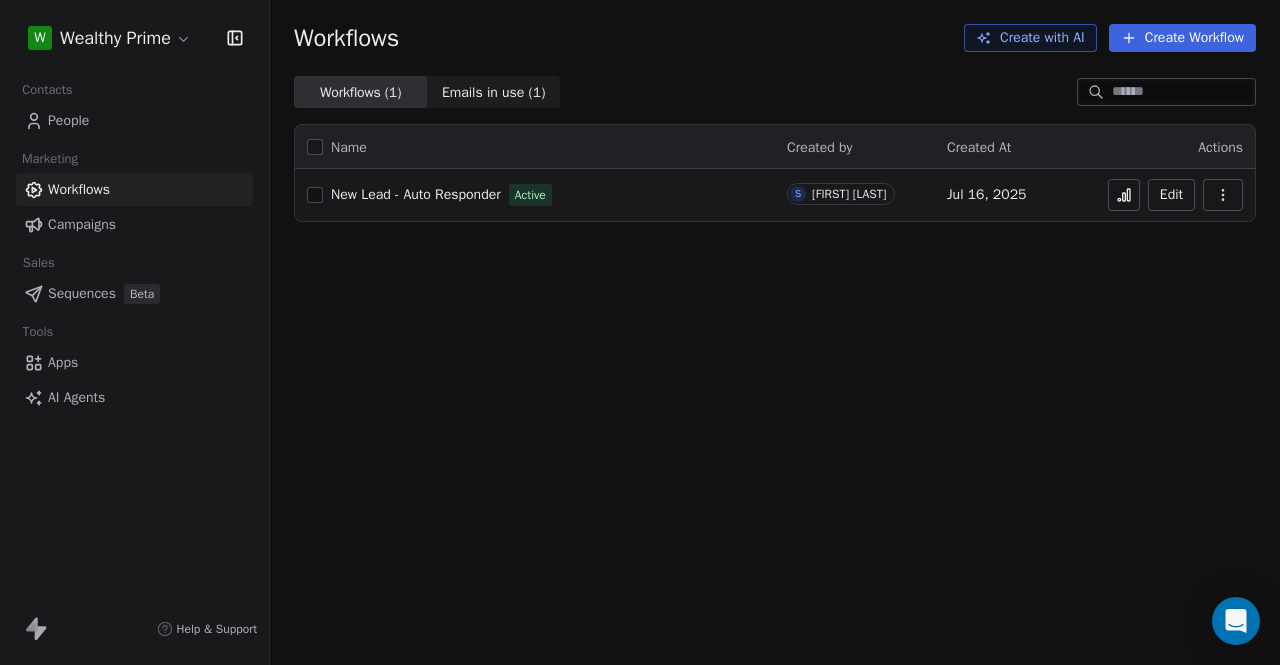 scroll, scrollTop: 0, scrollLeft: 0, axis: both 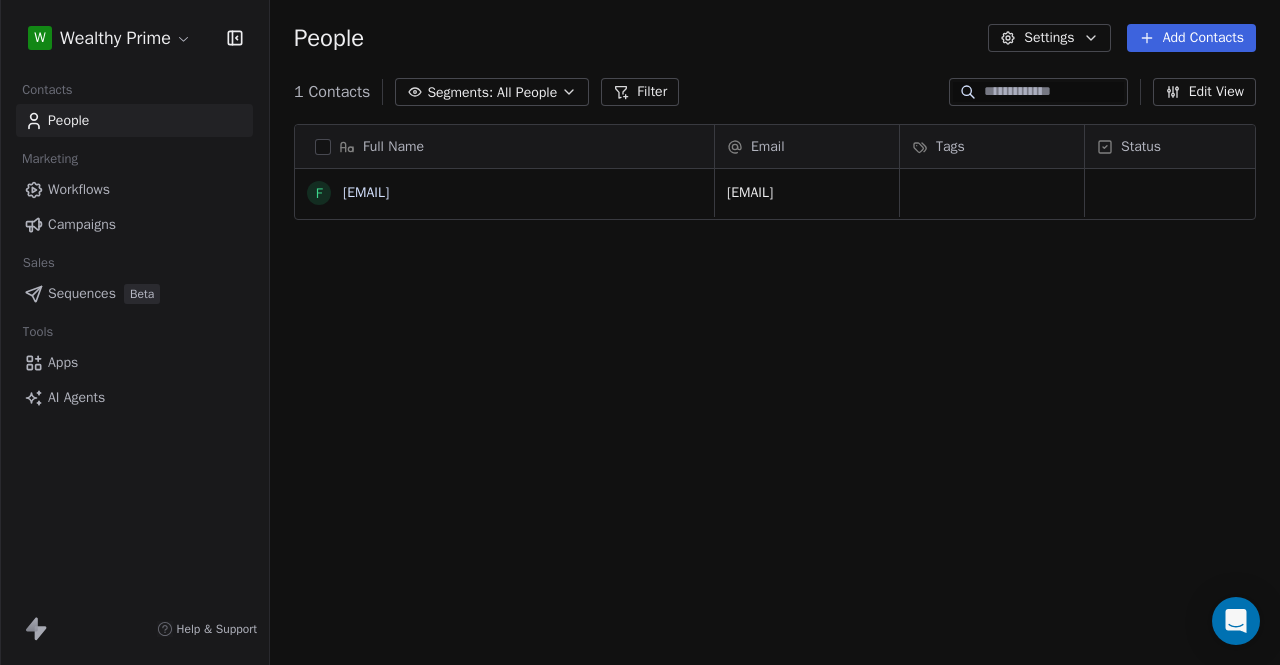 click on "Settings" at bounding box center (1049, 38) 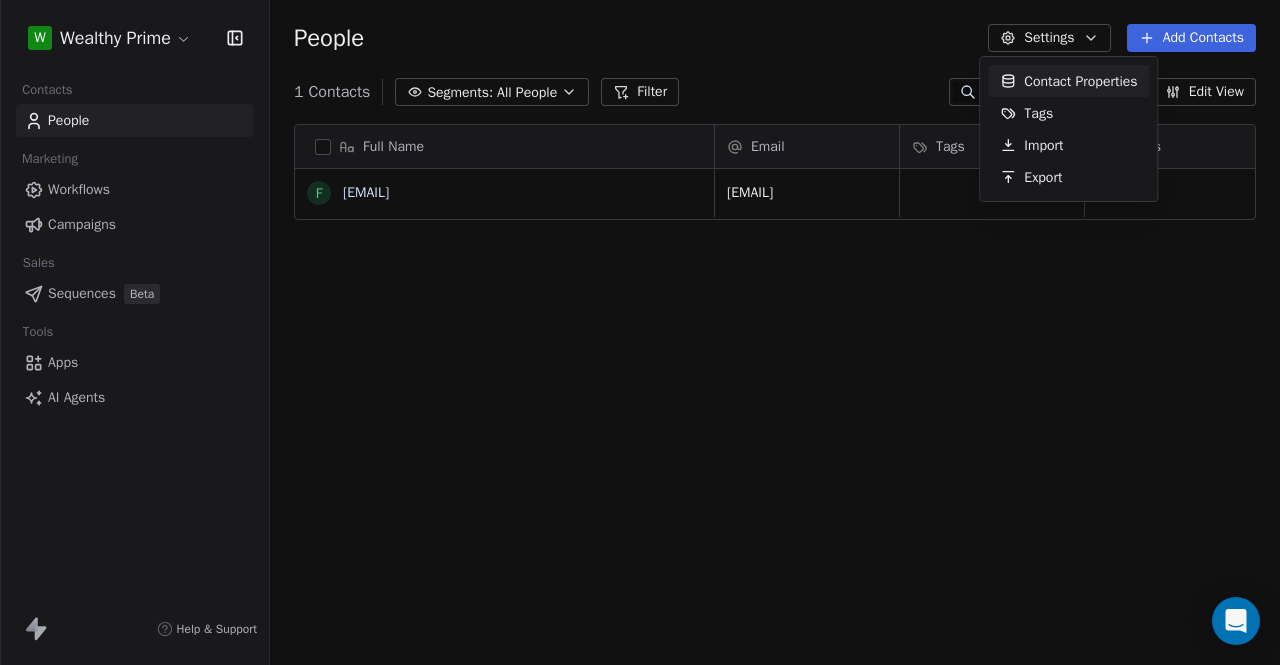 click on "W Wealthy Prime Contacts People Marketing Workflows Campaigns Sales Sequences Beta Tools Apps AI Agents Help & Support People Settings  Add Contacts 1 Contacts Segments: All People Filter  Edit View Tag Add to Sequence Export Full Name f fbook0011@gmail.com Email Tags Status fbook0011@gmail.com
To pick up a draggable item, press the space bar.
While dragging, use the arrow keys to move the item.
Press space again to drop the item in its new position, or press escape to cancel.
Contact Properties Tags Import Export" at bounding box center (640, 332) 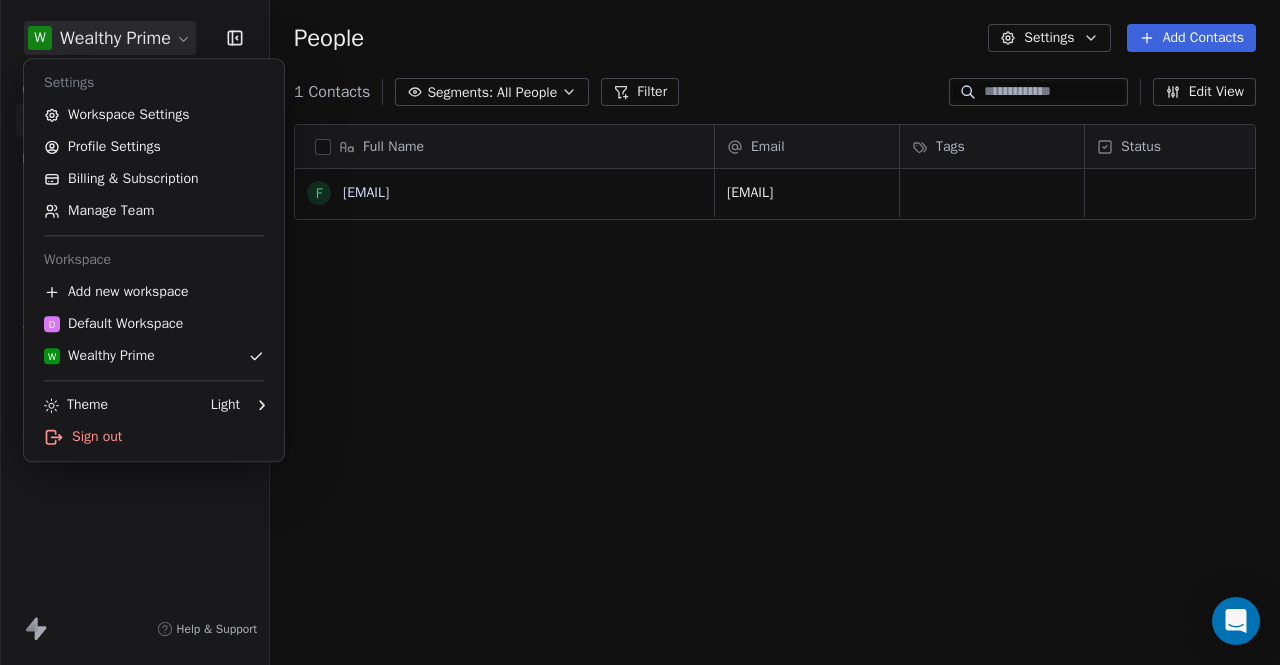 click on "W Wealthy Prime Contacts People Marketing Workflows Campaigns Sales Sequences Beta Tools Apps AI Agents Help & Support People Settings  Add Contacts 1 Contacts Segments: All People Filter  Edit View Tag Add to Sequence Export Full Name f fbook0011@gmail.com Email Tags Status fbook0011@gmail.com
To pick up a draggable item, press the space bar.
While dragging, use the arrow keys to move the item.
Press space again to drop the item in its new position, or press escape to cancel.
Settings Workspace Settings Profile Settings Billing & Subscription Manage Team   Workspace Add new workspace D Default Workspace W Wealthy Prime Theme Light Sign out" at bounding box center [640, 332] 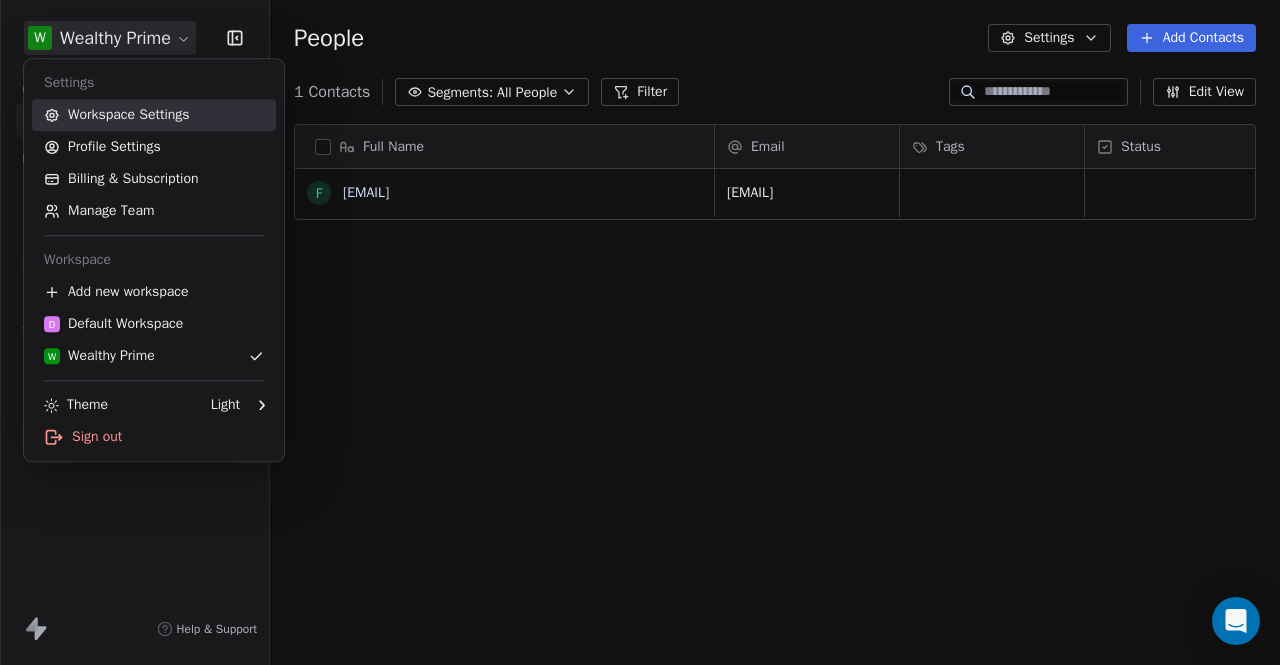 click on "Workspace Settings" at bounding box center (154, 115) 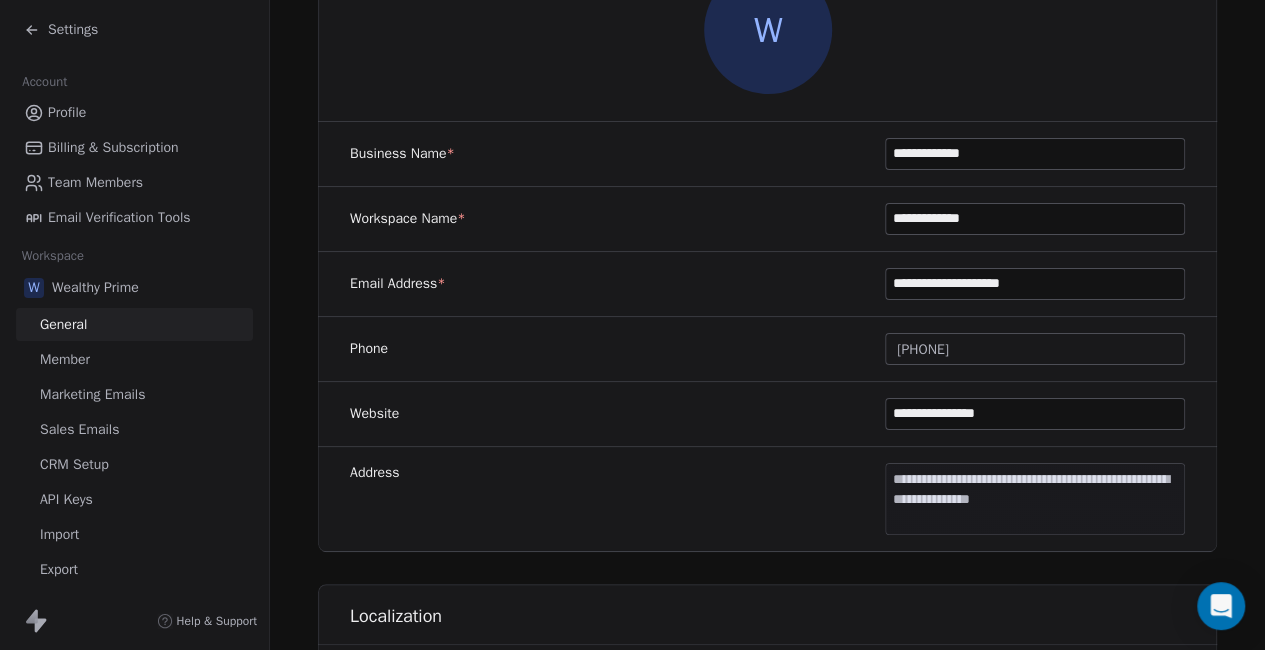 scroll, scrollTop: 260, scrollLeft: 0, axis: vertical 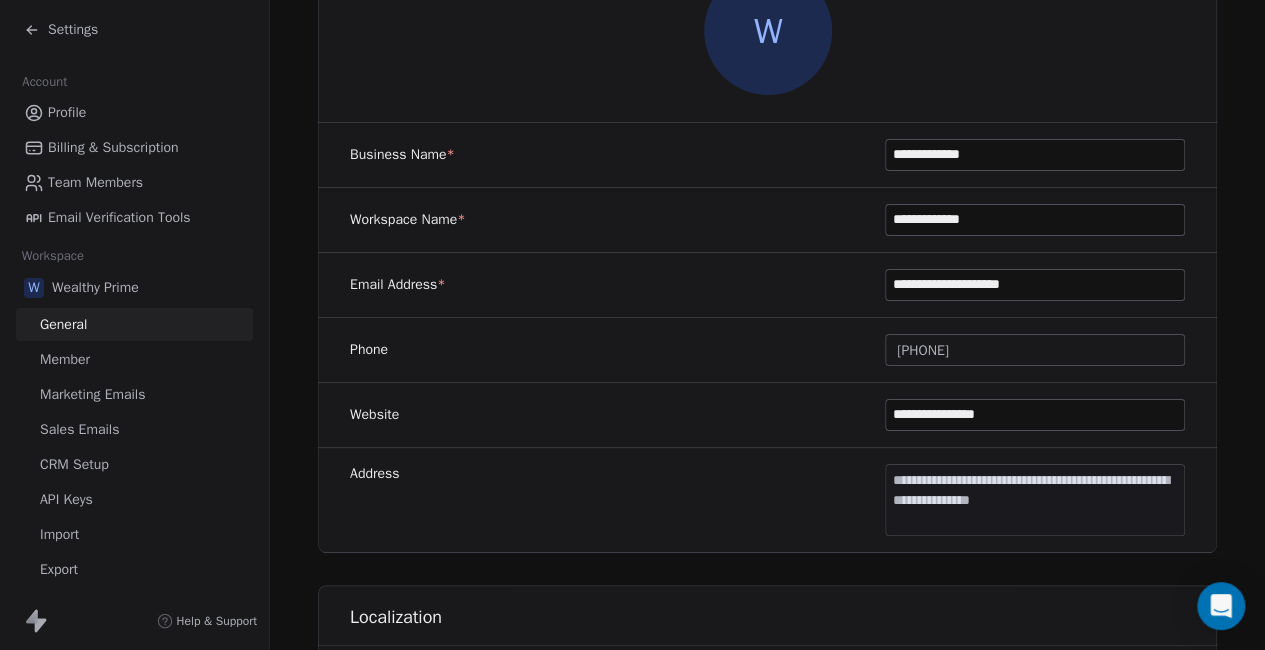 click on "CRM Setup" at bounding box center [74, 464] 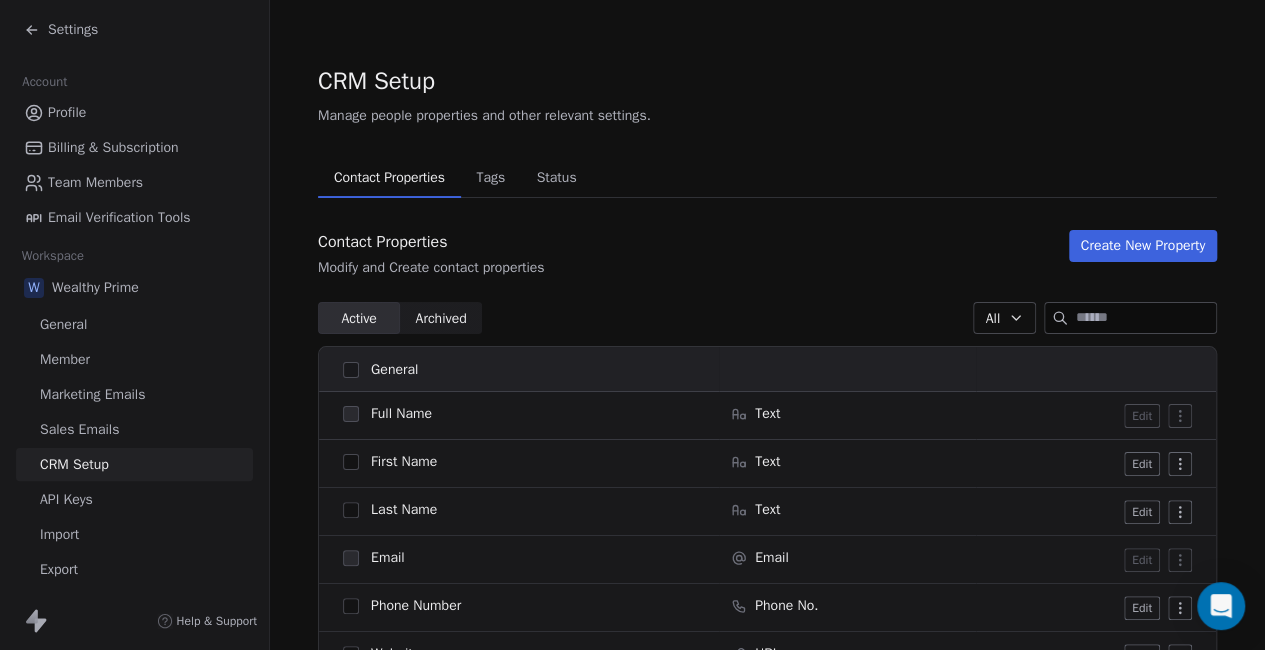 scroll, scrollTop: 104, scrollLeft: 0, axis: vertical 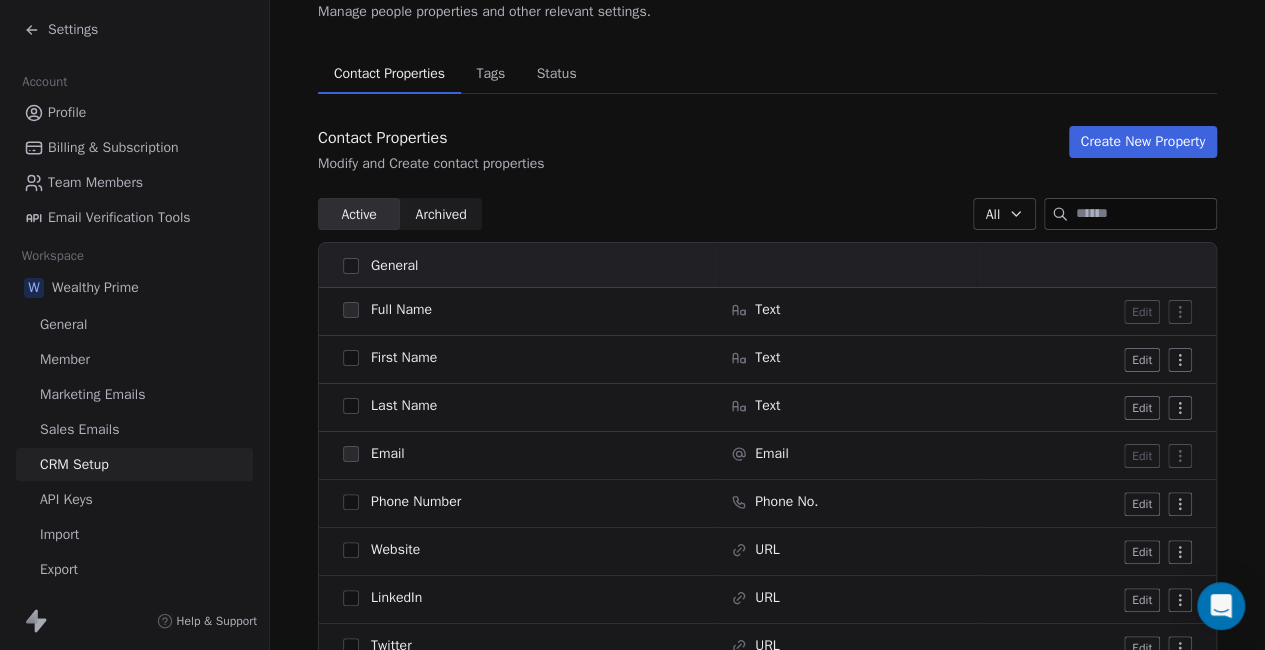 click at bounding box center (351, 358) 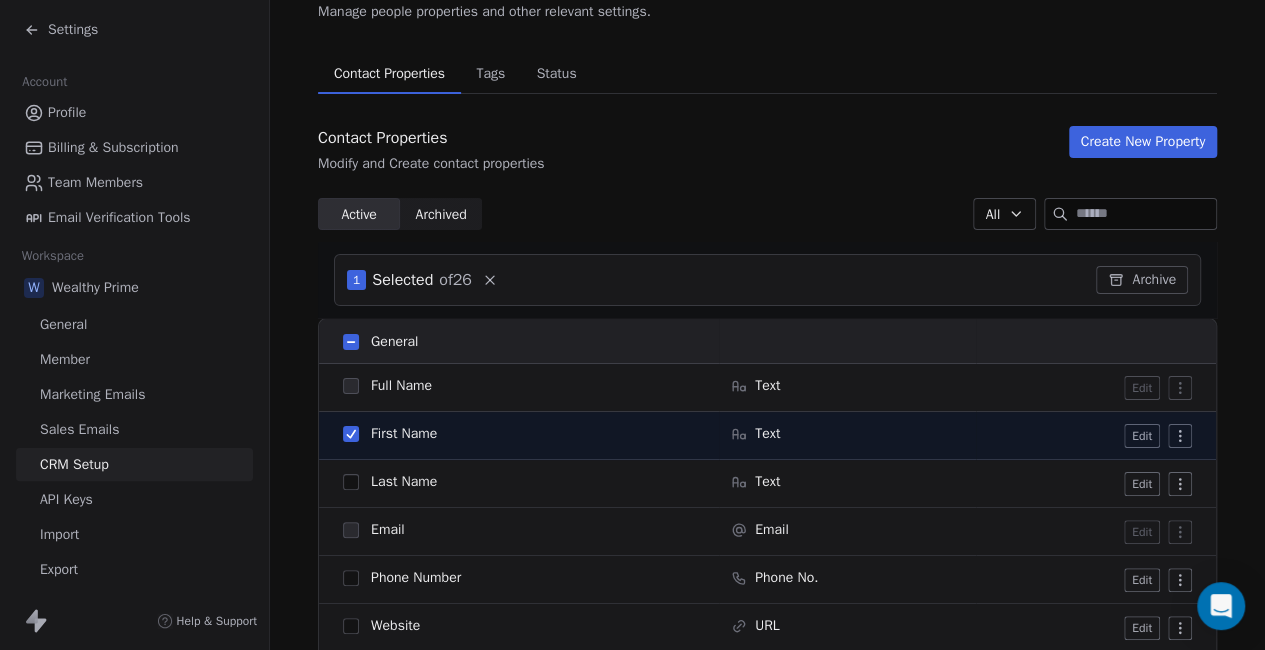 click at bounding box center [351, 482] 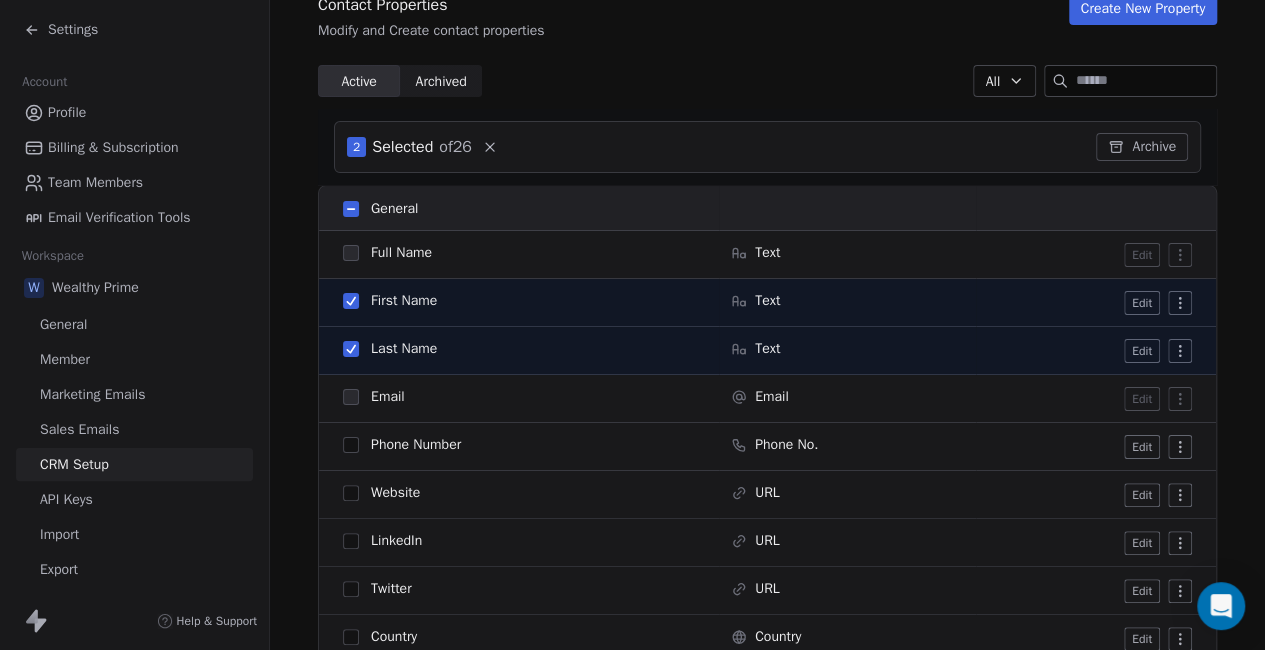scroll, scrollTop: 243, scrollLeft: 0, axis: vertical 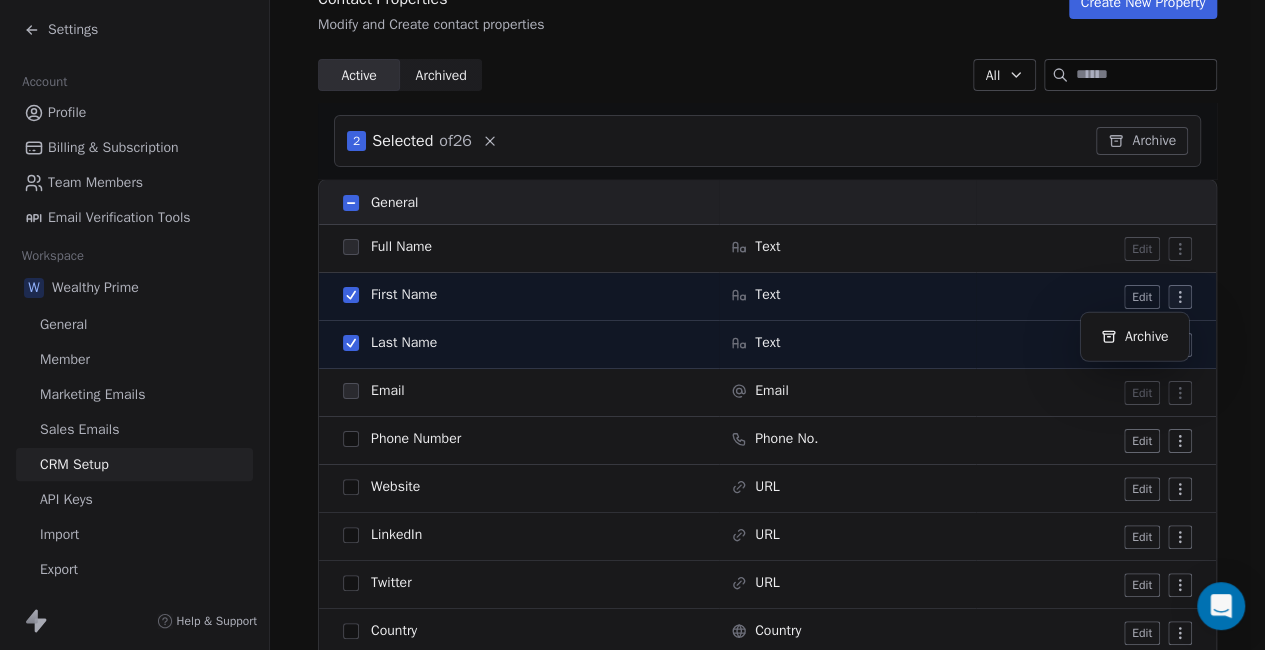 click on "Settings Account Profile Billing & Subscription Team Members Email Verification Tools Workspace W Wealthy Prime General Member Marketing Emails Sales Emails CRM Setup API Keys Import Export Other Workspaces D Default Workspace Help & Support CRM Setup Manage people properties and other relevant settings. Contact Properties Contact Properties Tags Tags Status Status Contact Properties Modify and Create contact properties Create New Property Active Active Archived Archived All 2 Selected of  26 Archive General Full Name Text   Edit First Name Text   Edit Last Name Text   Edit Email Email   Edit Phone Number Phone No.   Edit Website URL   Edit LinkedIn URL   Edit Twitter URL   Edit Country Country   Edit Birthday Date   Edit Address Address   Edit NPS Score Number   Edit Customer Lifetime Value Number   Edit System Tags Tags   Manage Status Status   Manage Subscribed Email Categories Multi-select   Manage Contact Source Text   Edit Email Marketing Consent Select   Edit Email Verification Status Select   Edit" at bounding box center [632, 325] 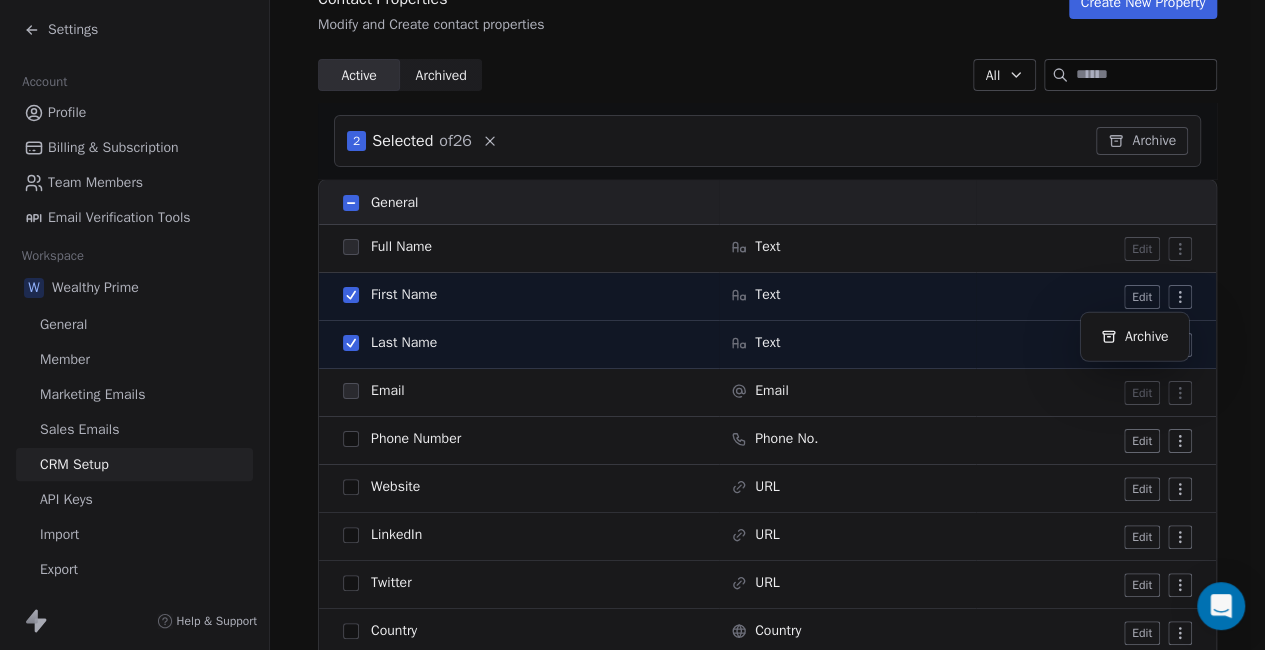 click on "Settings Account Profile Billing & Subscription Team Members Email Verification Tools Workspace W Wealthy Prime General Member Marketing Emails Sales Emails CRM Setup API Keys Import Export Other Workspaces D Default Workspace Help & Support CRM Setup Manage people properties and other relevant settings. Contact Properties Contact Properties Tags Tags Status Status Contact Properties Modify and Create contact properties Create New Property Active Active Archived Archived All 2 Selected of  26 Archive General Full Name Text   Edit First Name Text   Edit Last Name Text   Edit Email Email   Edit Phone Number Phone No.   Edit Website URL   Edit LinkedIn URL   Edit Twitter URL   Edit Country Country   Edit Birthday Date   Edit Address Address   Edit NPS Score Number   Edit Customer Lifetime Value Number   Edit System Tags Tags   Manage Status Status   Manage Subscribed Email Categories Multi-select   Manage Contact Source Text   Edit Email Marketing Consent Select   Edit Email Verification Status Select   Edit" at bounding box center [632, 325] 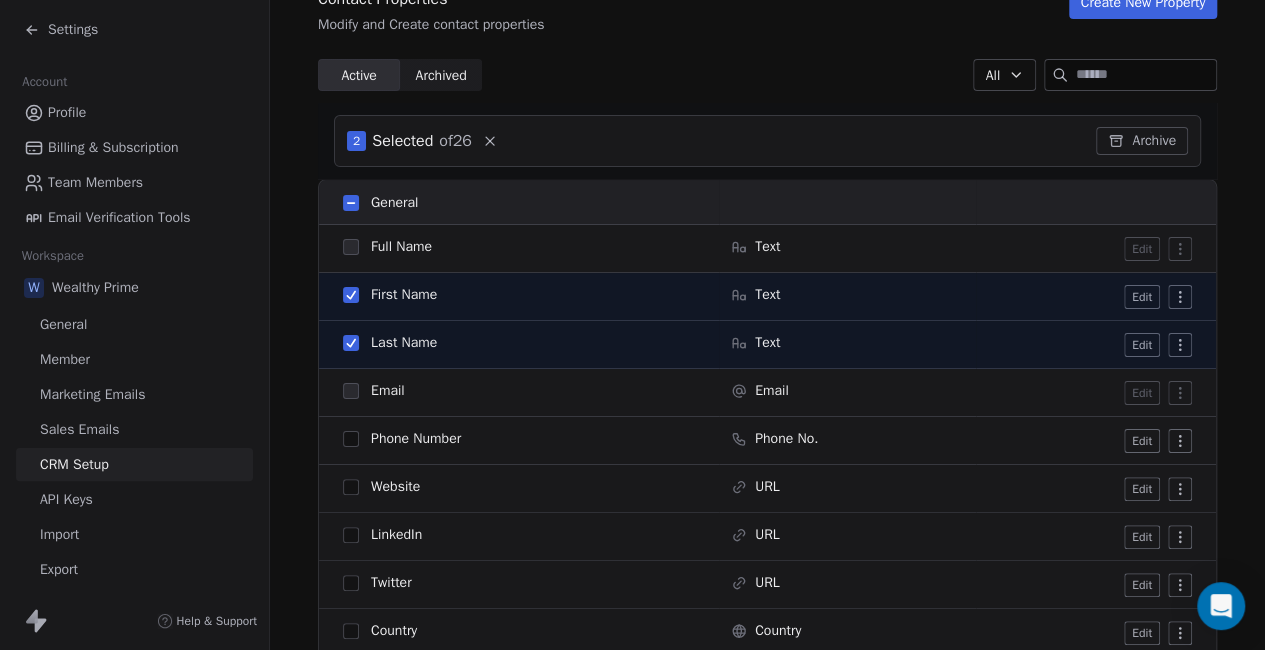 click on "Edit" at bounding box center (1142, 297) 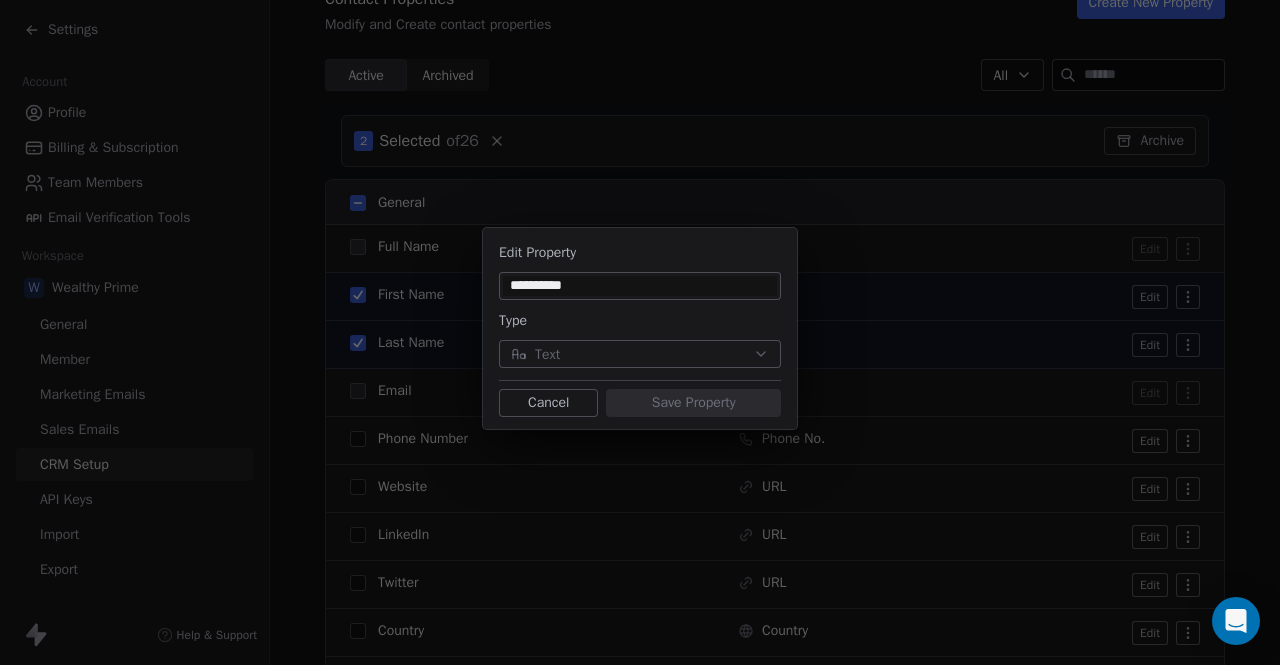 click on "Cancel" at bounding box center (548, 403) 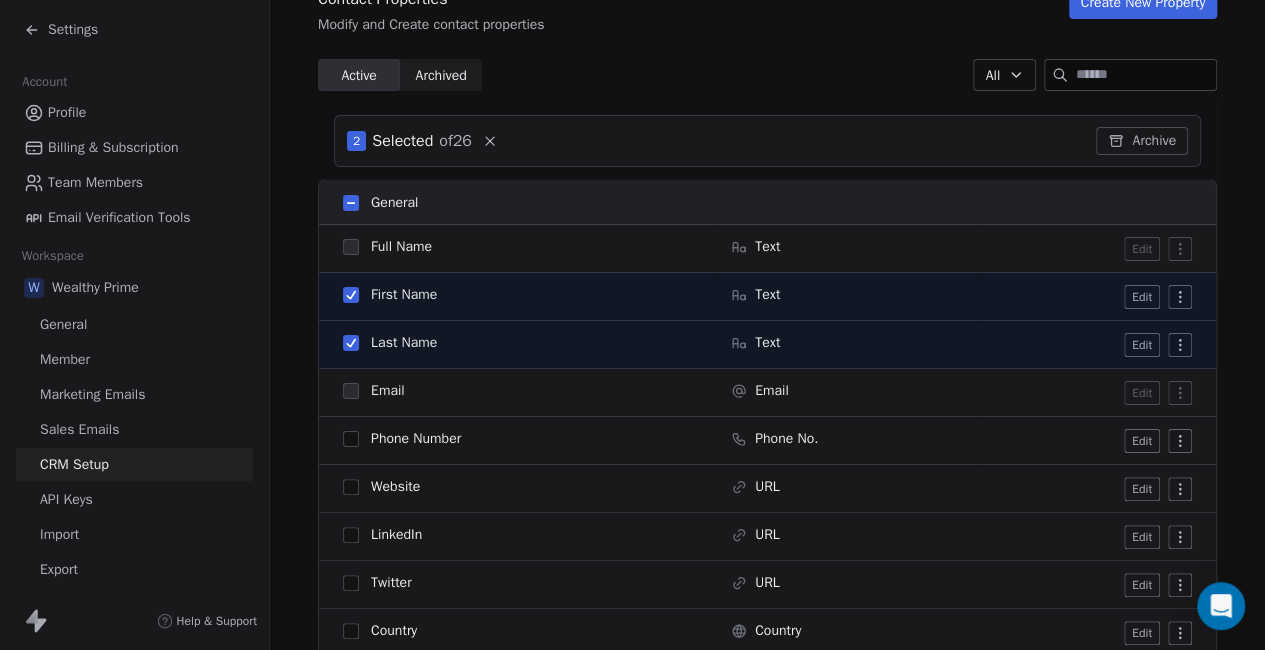 click at bounding box center (351, 343) 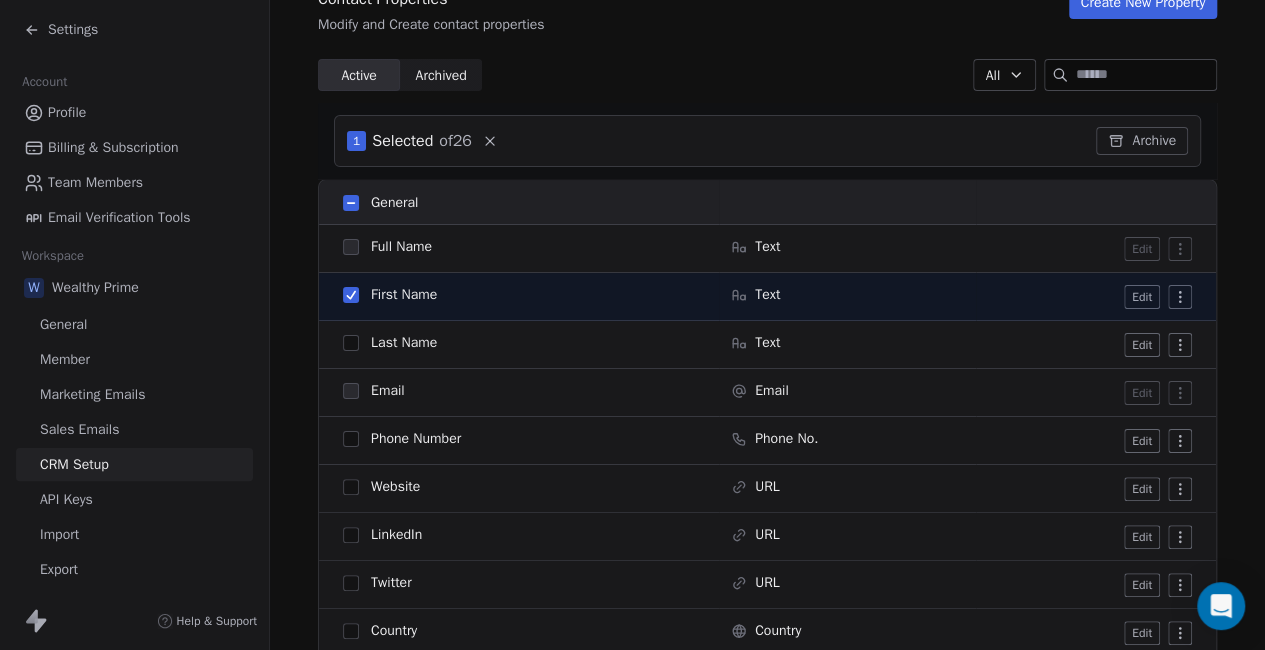 click at bounding box center (351, 343) 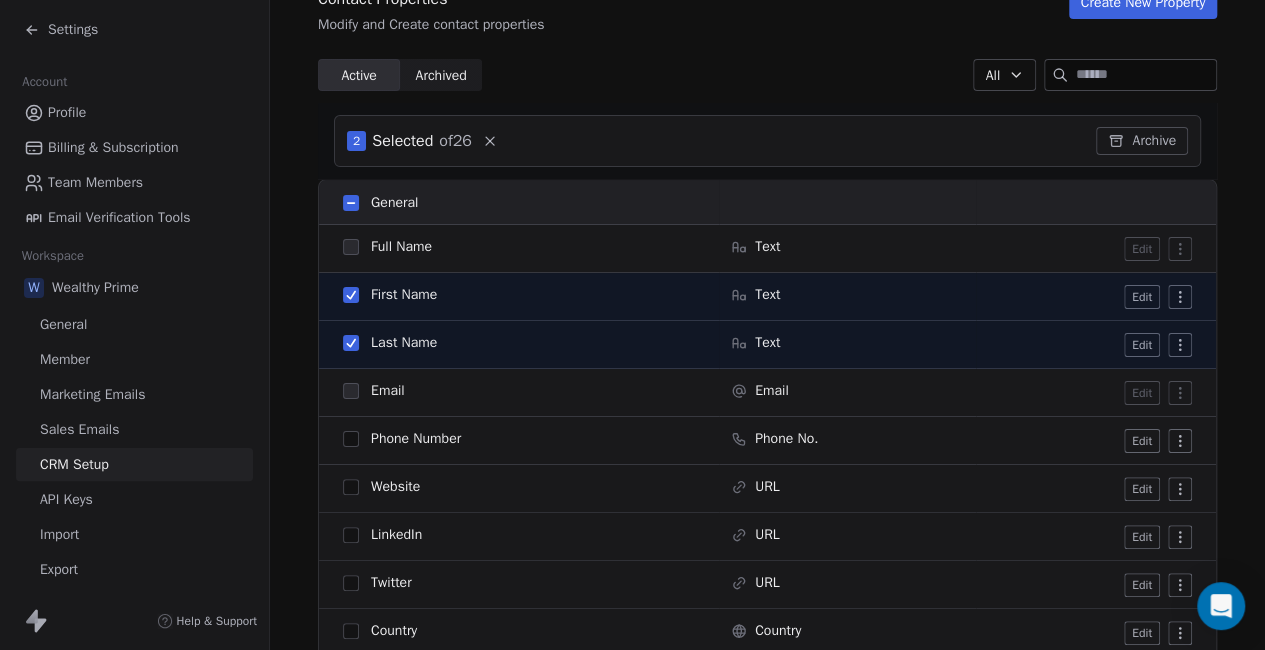 scroll, scrollTop: 206, scrollLeft: 0, axis: vertical 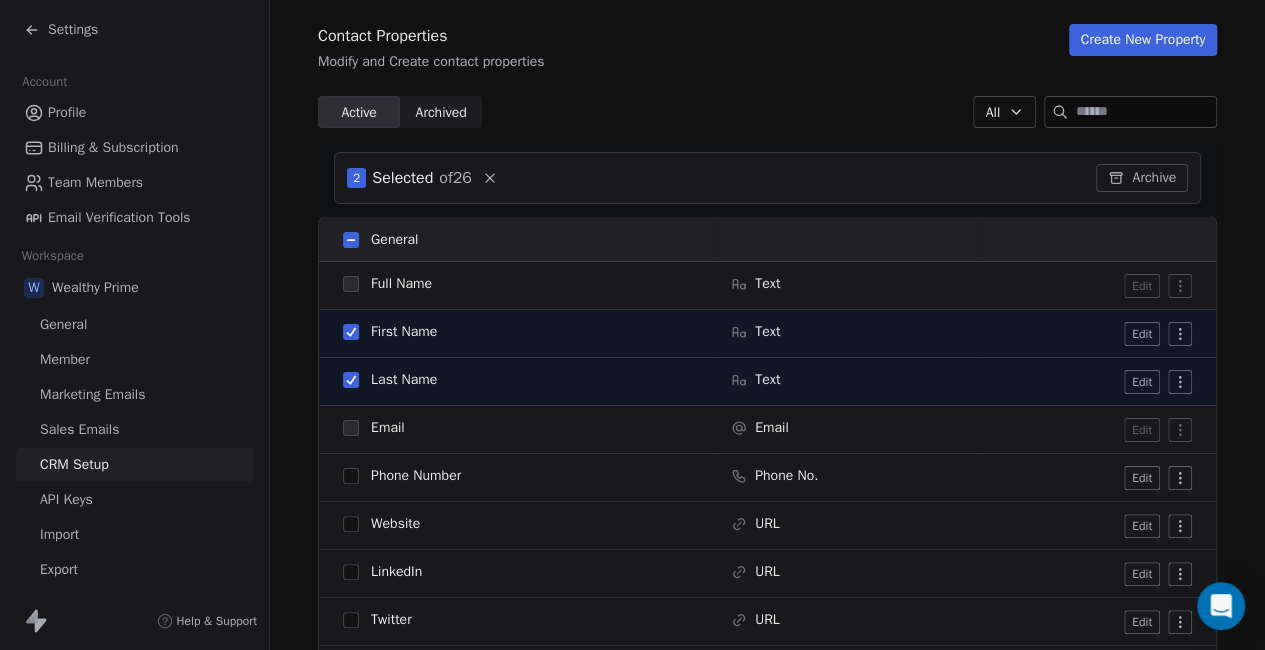 click on "Create New Property" at bounding box center (1143, 40) 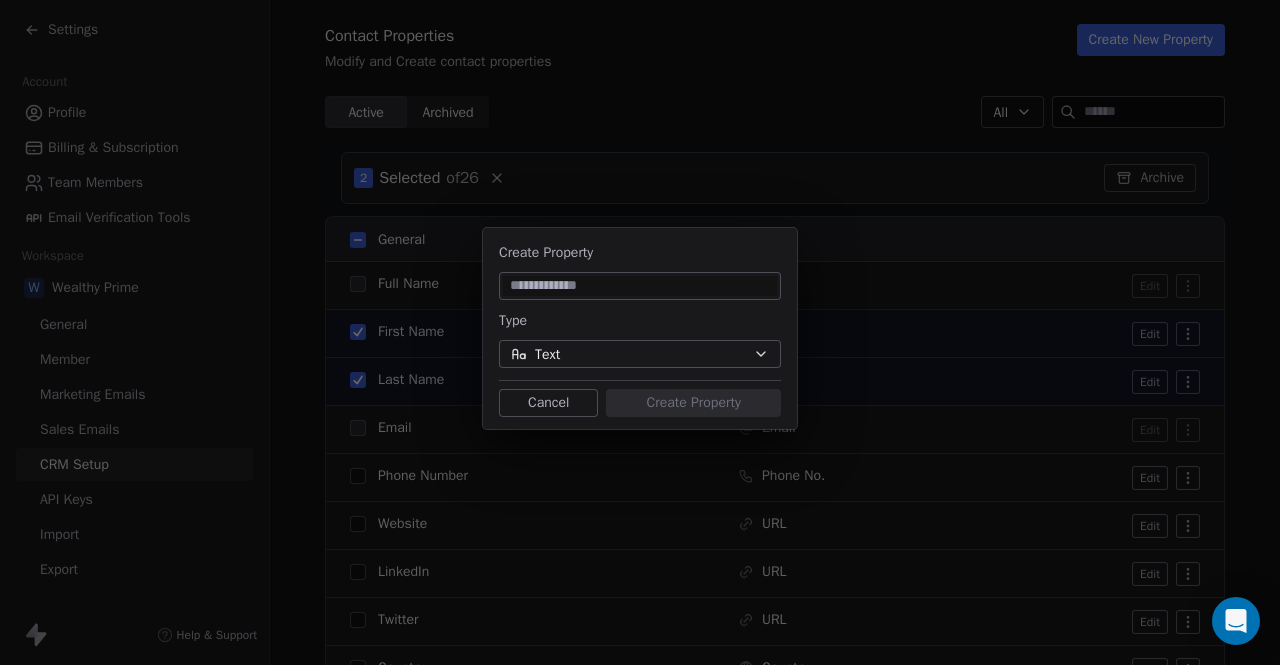 click on "Cancel" at bounding box center [548, 403] 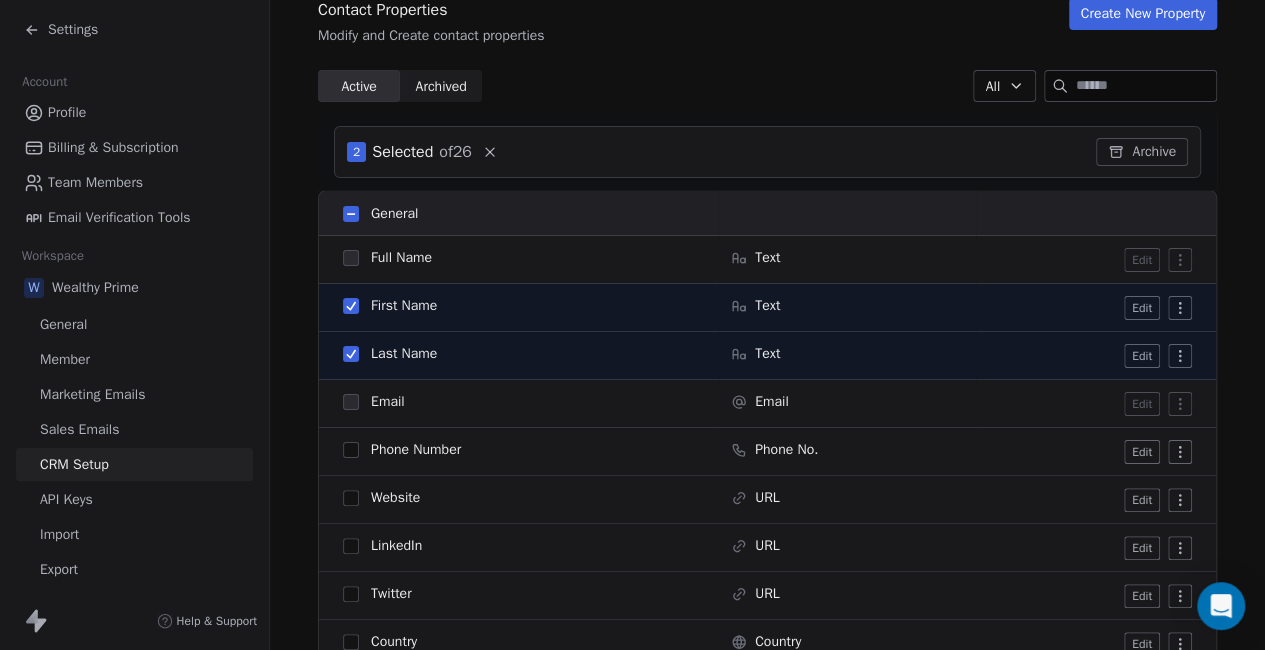 scroll, scrollTop: 232, scrollLeft: 0, axis: vertical 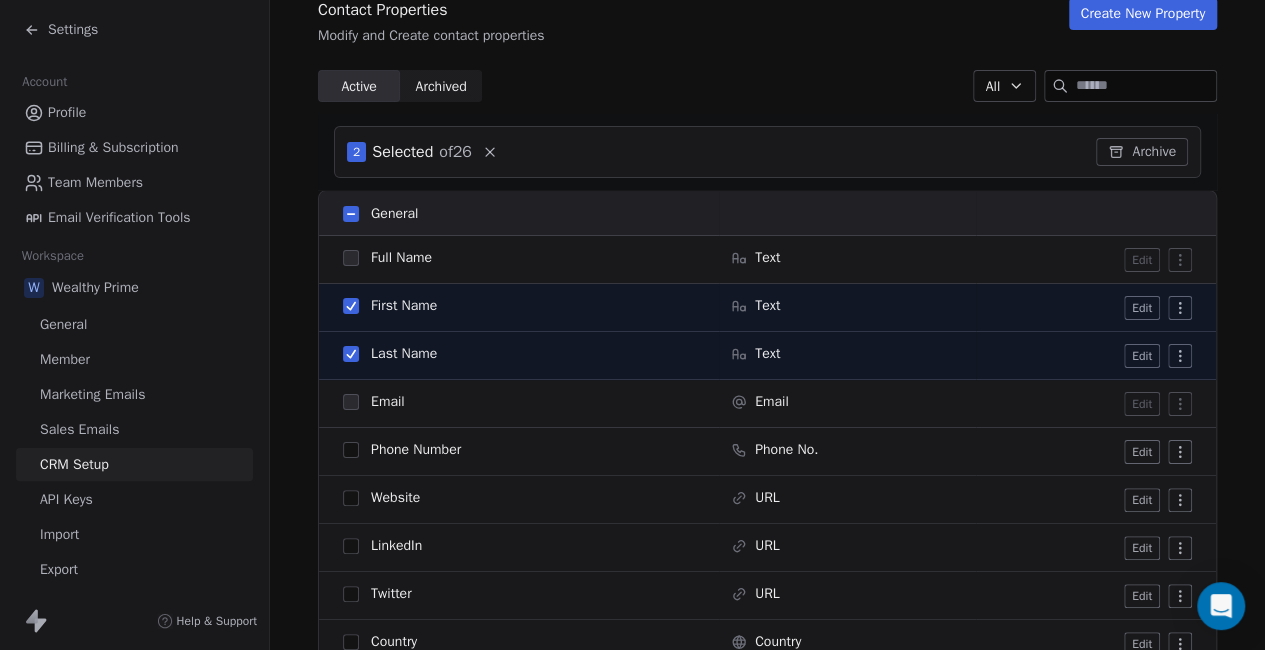 click on "Active" at bounding box center [359, 86] 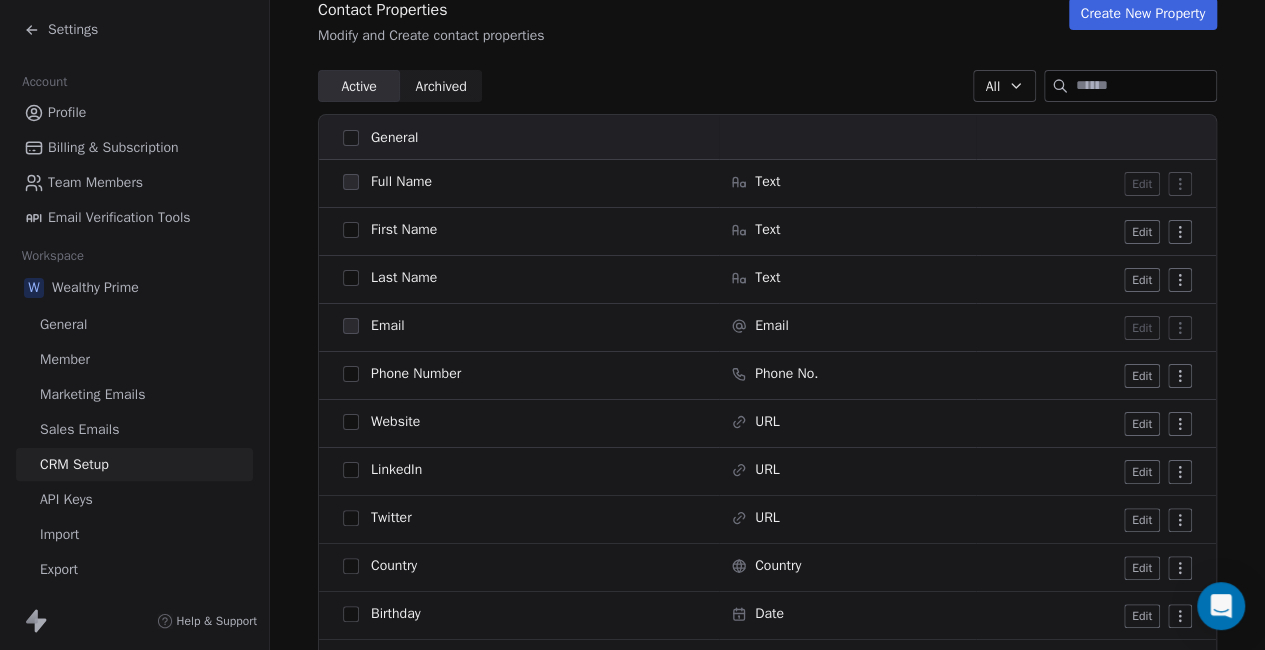 click at bounding box center [351, 230] 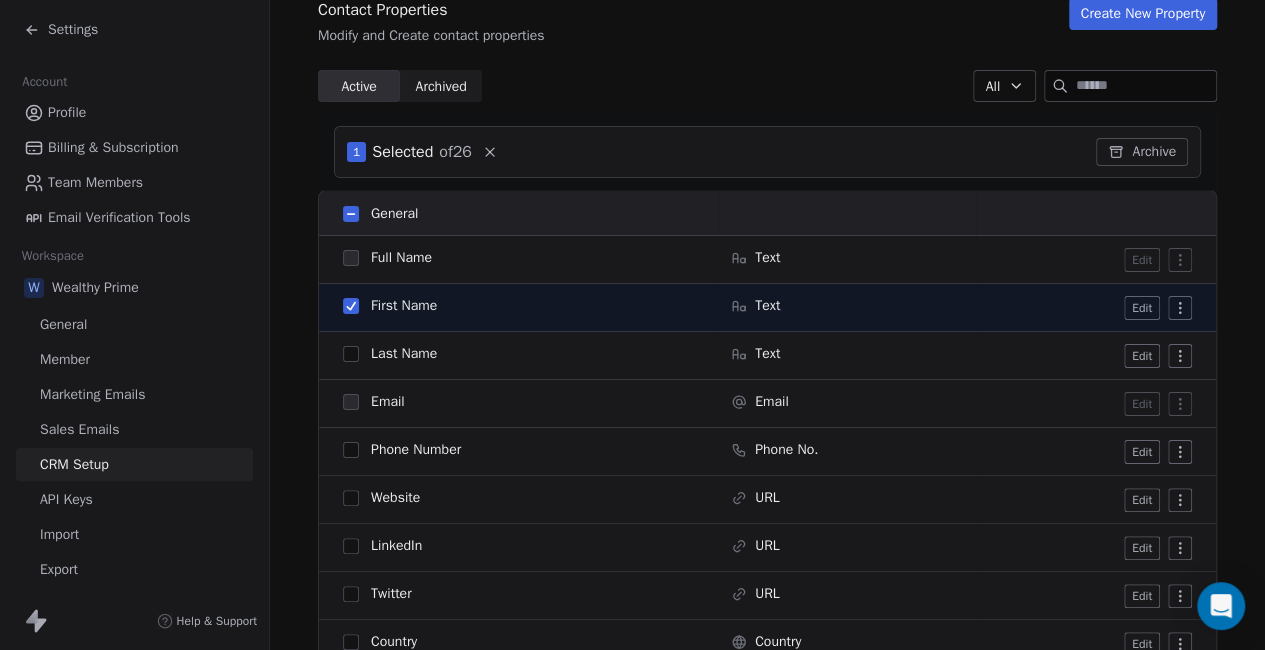 click at bounding box center (351, 214) 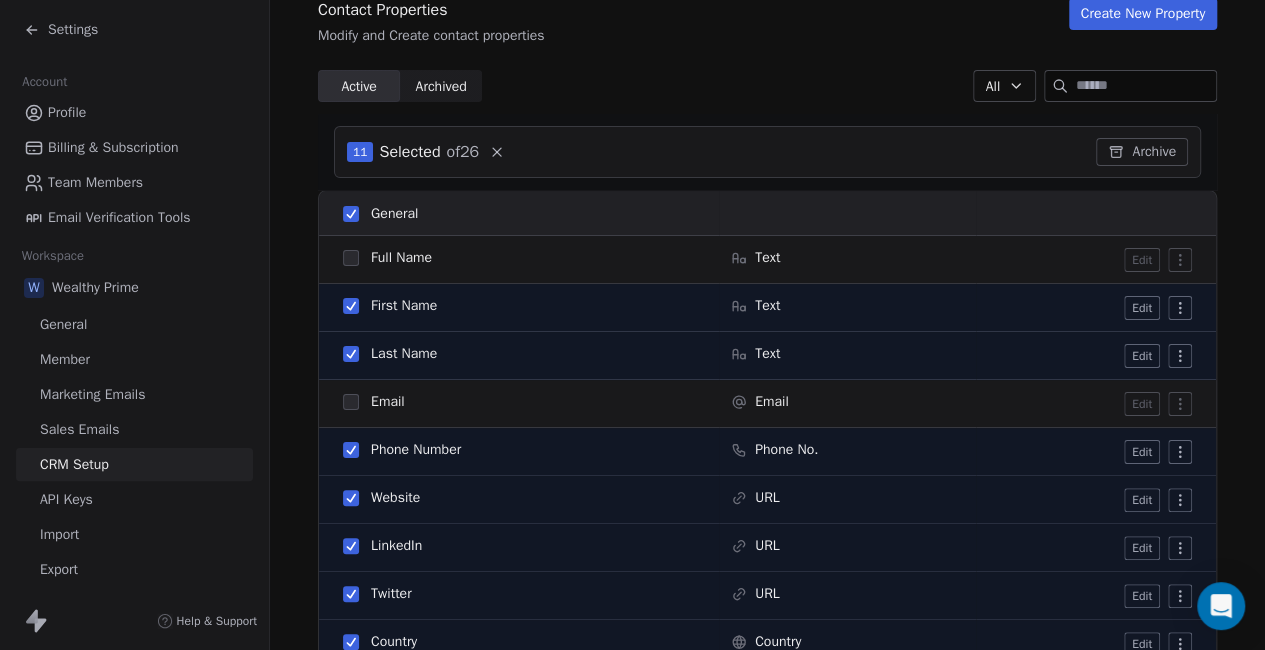 click at bounding box center [351, 214] 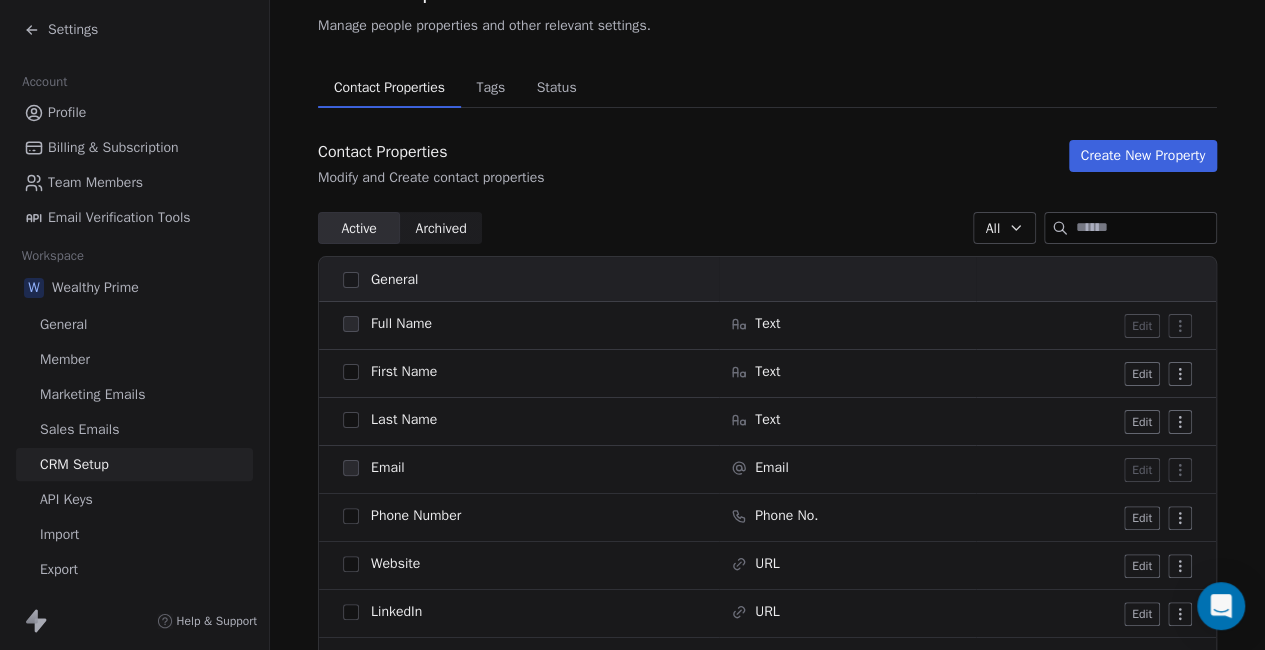 scroll, scrollTop: 99, scrollLeft: 0, axis: vertical 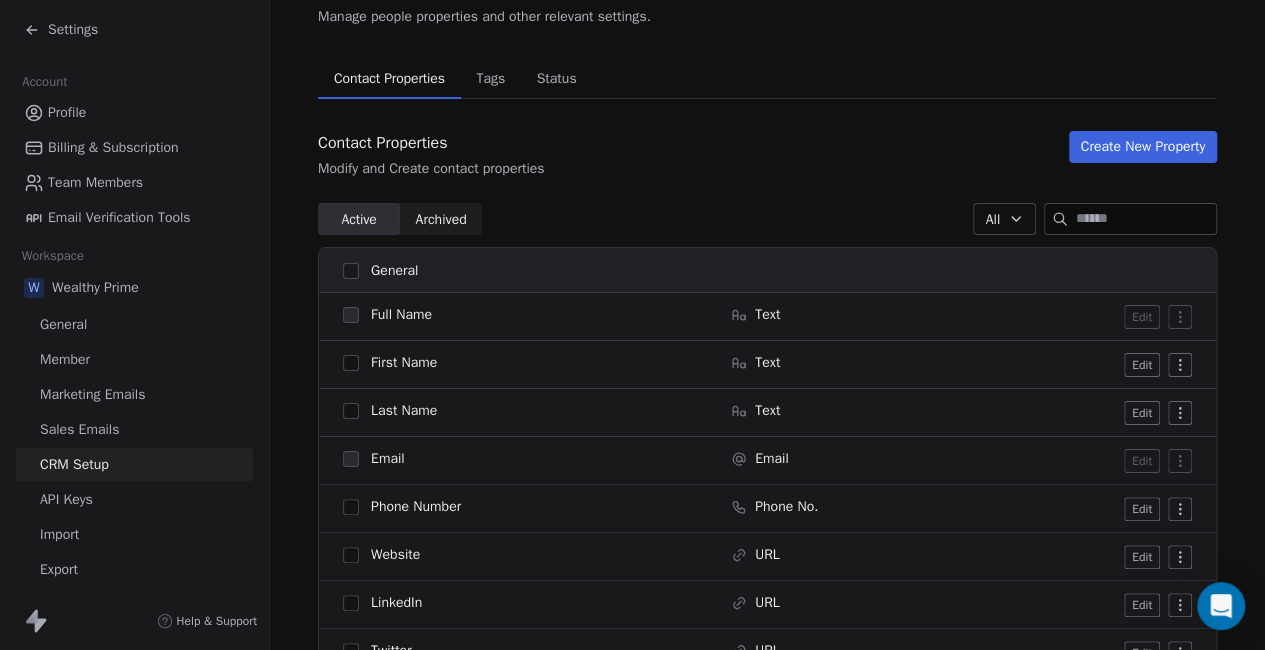 click at bounding box center [351, 363] 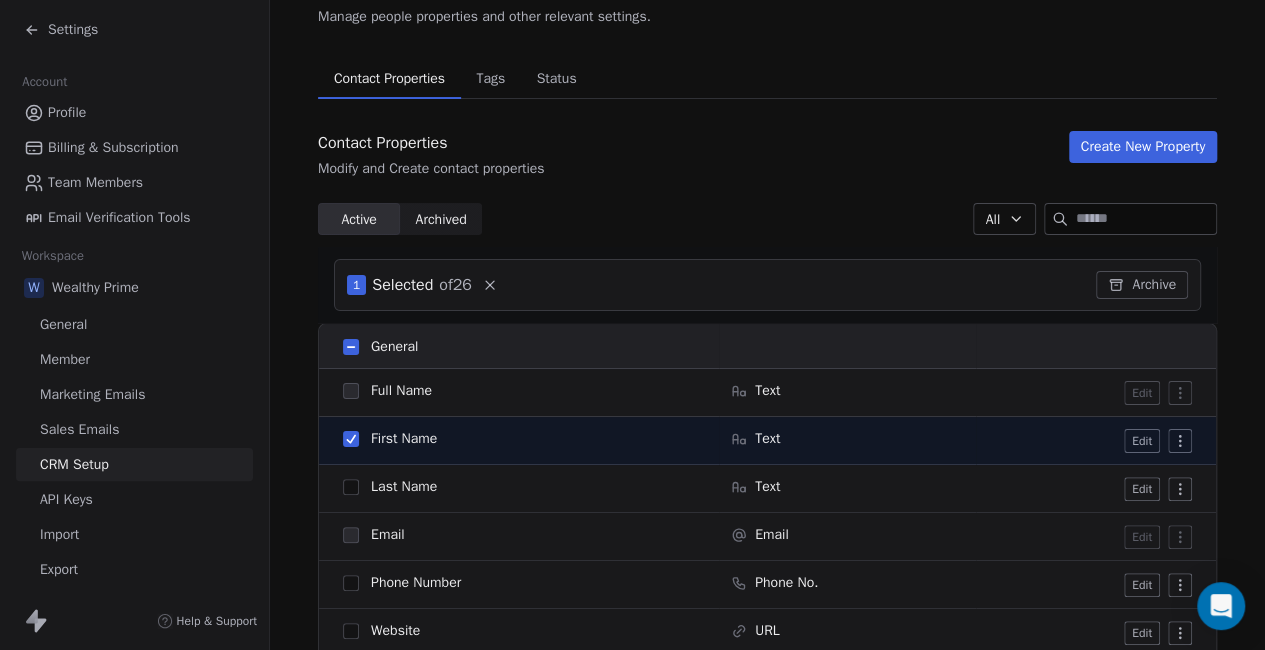 click on "First Name" at bounding box center [404, 439] 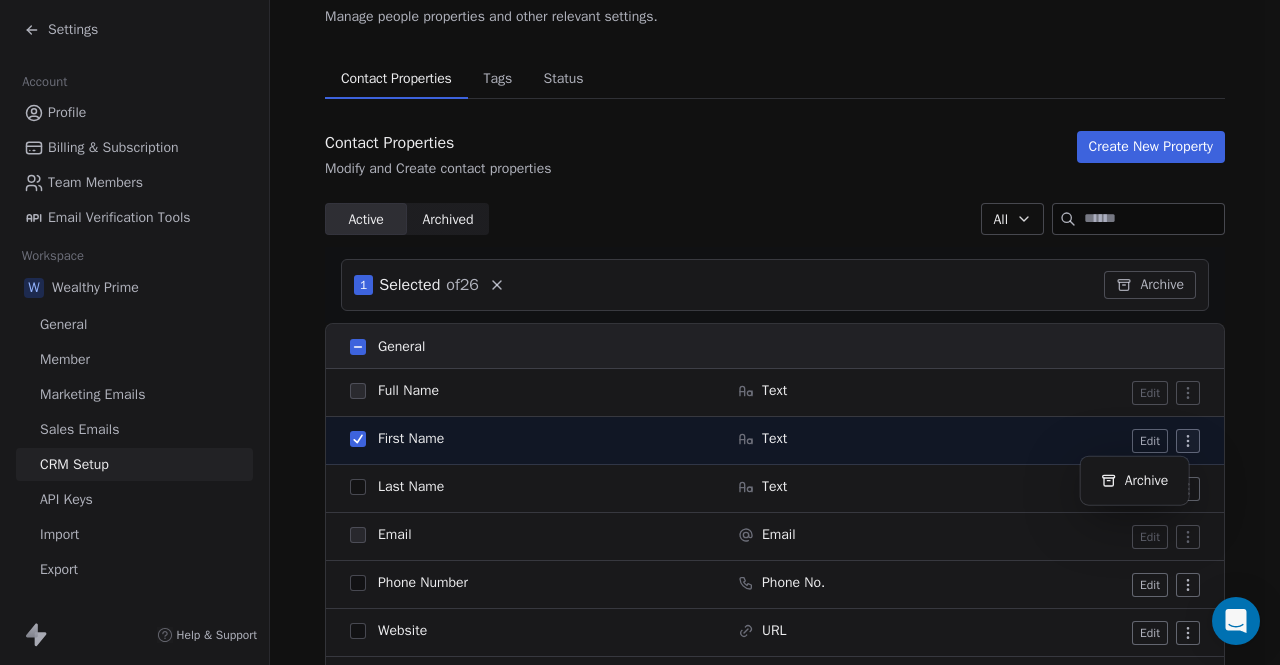 click on "Settings Account Profile Billing & Subscription Team Members Email Verification Tools Workspace W Wealthy Prime General Member Marketing Emails Sales Emails CRM Setup API Keys Import Export Other Workspaces D Default Workspace Help & Support CRM Setup Manage people properties and other relevant settings. Contact Properties Contact Properties Tags Tags Status Status Contact Properties Modify and Create contact properties Create New Property Active Active Archived Archived All 1 Selected of  26 Archive General Full Name Text   Edit First Name Text   Edit Last Name Text   Edit Email Email   Edit Phone Number Phone No.   Edit Website URL   Edit LinkedIn URL   Edit Twitter URL   Edit Country Country   Edit Birthday Date   Edit Address Address   Edit NPS Score Number   Edit Customer Lifetime Value Number   Edit System Tags Tags   Manage Status Status   Manage Subscribed Email Categories Multi-select   Manage Contact Source Text   Edit Email Marketing Consent Select   Edit Email Verification Status Select   Edit" at bounding box center (640, 332) 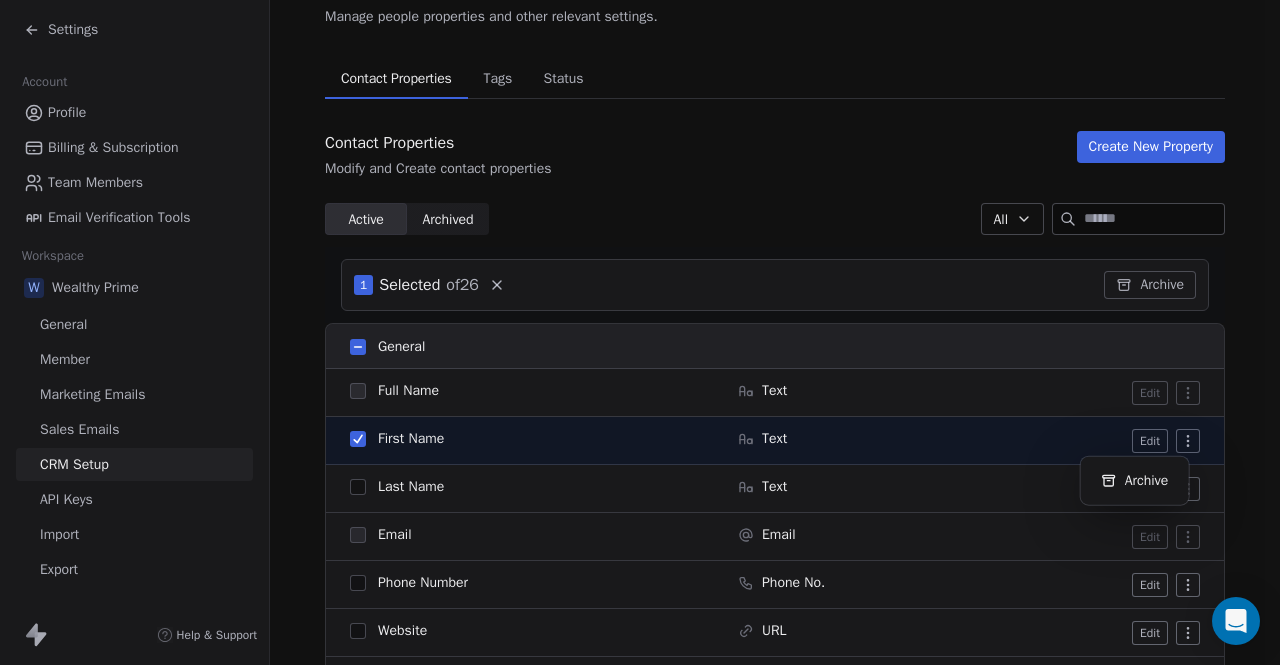 click on "Settings Account Profile Billing & Subscription Team Members Email Verification Tools Workspace W Wealthy Prime General Member Marketing Emails Sales Emails CRM Setup API Keys Import Export Other Workspaces D Default Workspace Help & Support CRM Setup Manage people properties and other relevant settings. Contact Properties Contact Properties Tags Tags Status Status Contact Properties Modify and Create contact properties Create New Property Active Active Archived Archived All 1 Selected of  26 Archive General Full Name Text   Edit First Name Text   Edit Last Name Text   Edit Email Email   Edit Phone Number Phone No.   Edit Website URL   Edit LinkedIn URL   Edit Twitter URL   Edit Country Country   Edit Birthday Date   Edit Address Address   Edit NPS Score Number   Edit Customer Lifetime Value Number   Edit System Tags Tags   Manage Status Status   Manage Subscribed Email Categories Multi-select   Manage Contact Source Text   Edit Email Marketing Consent Select   Edit Email Verification Status Select   Edit" at bounding box center (640, 332) 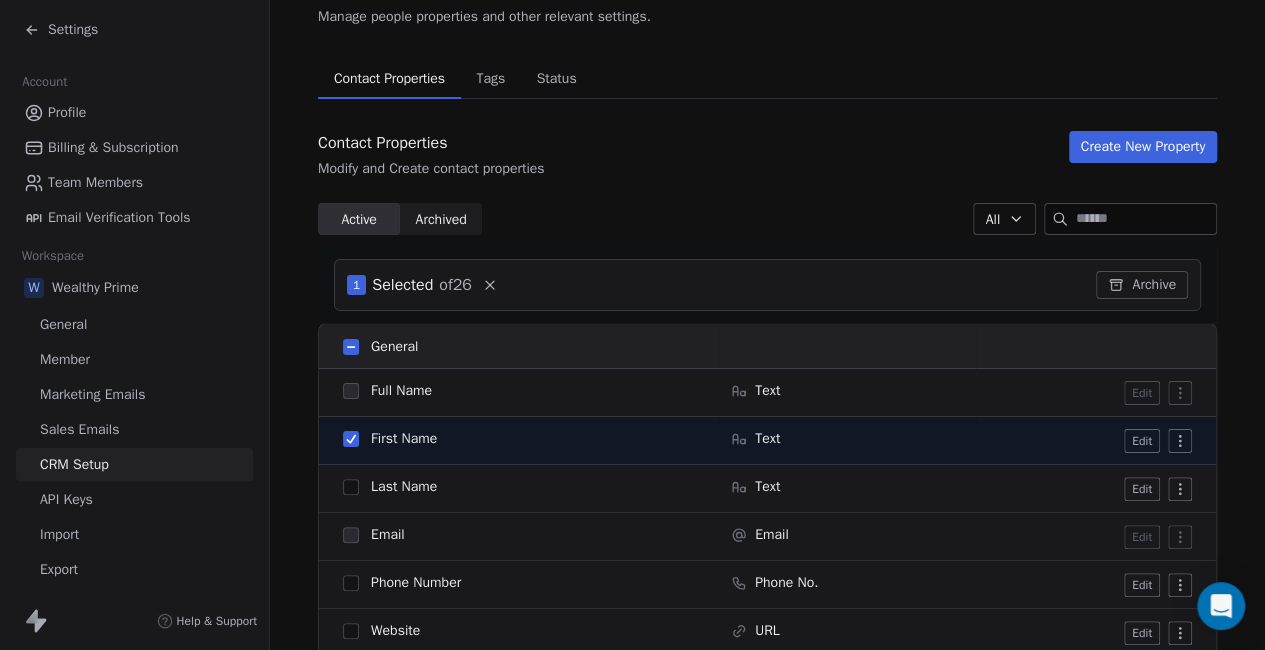 click on "Edit" at bounding box center (1142, 441) 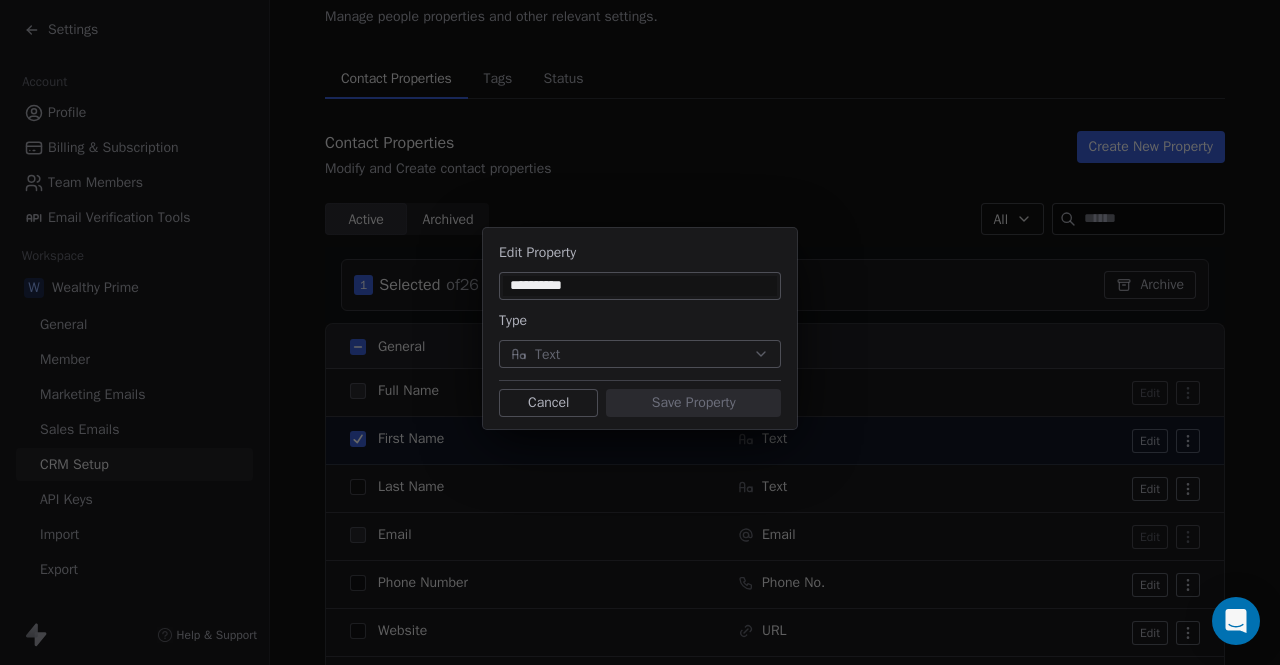 click on "Cancel" at bounding box center [548, 403] 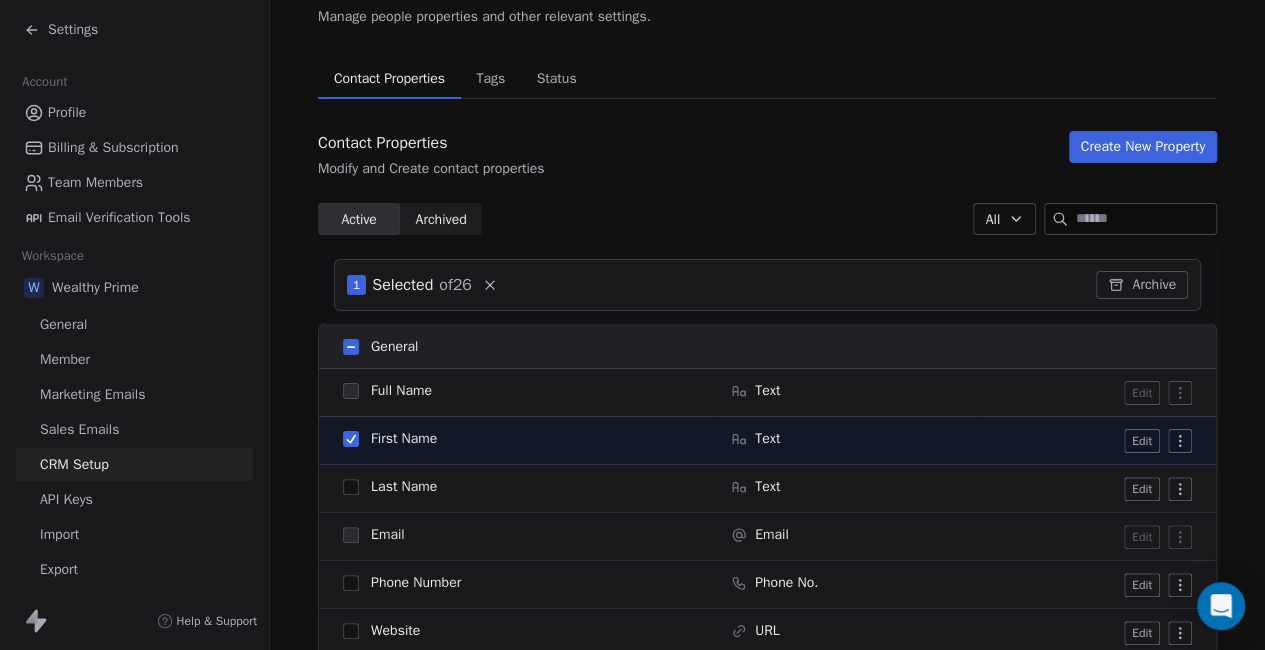 click 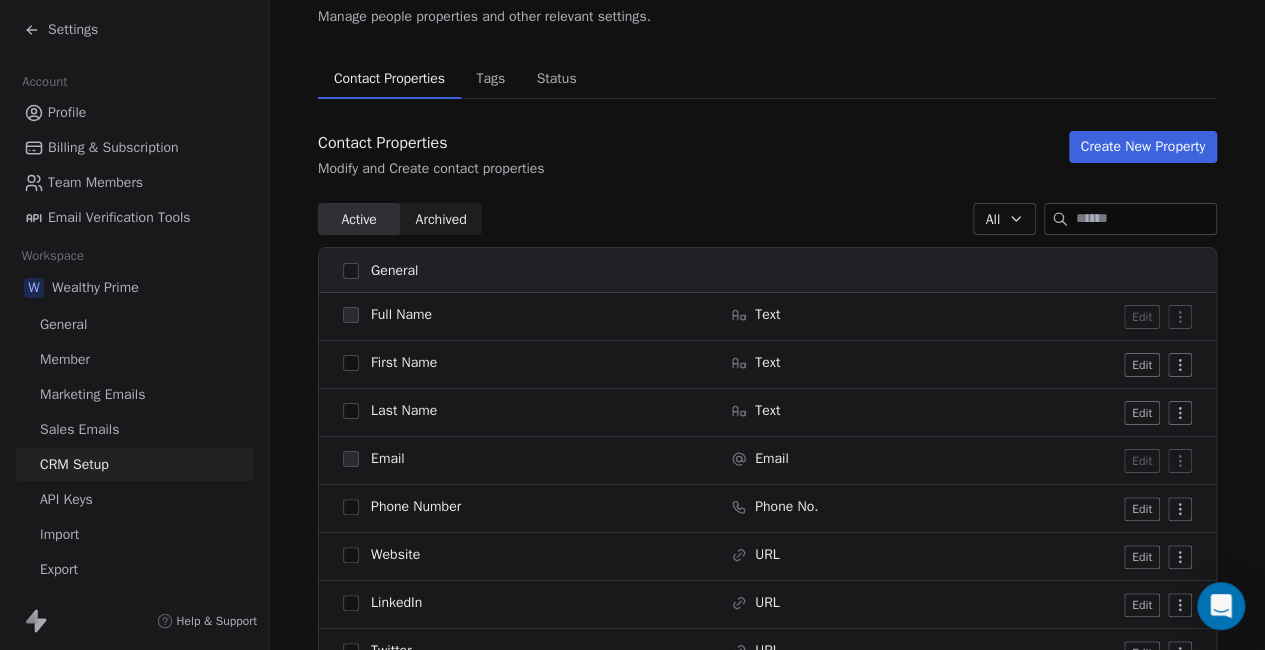 click at bounding box center [351, 363] 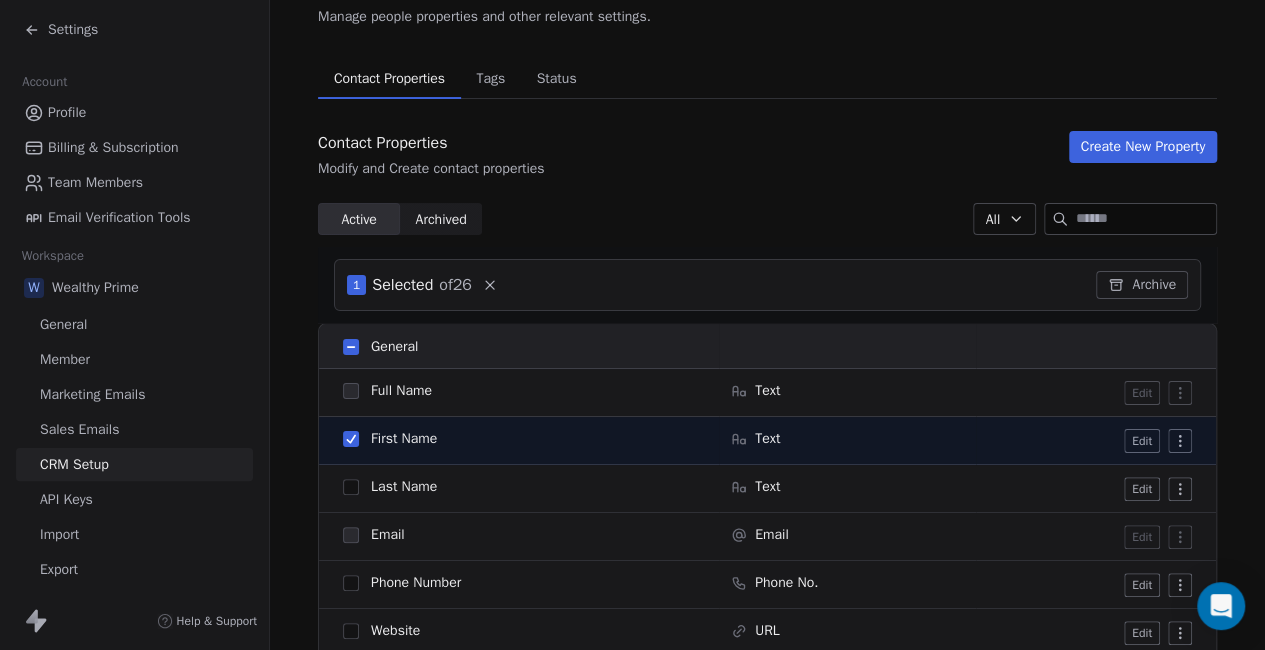 click at bounding box center (351, 439) 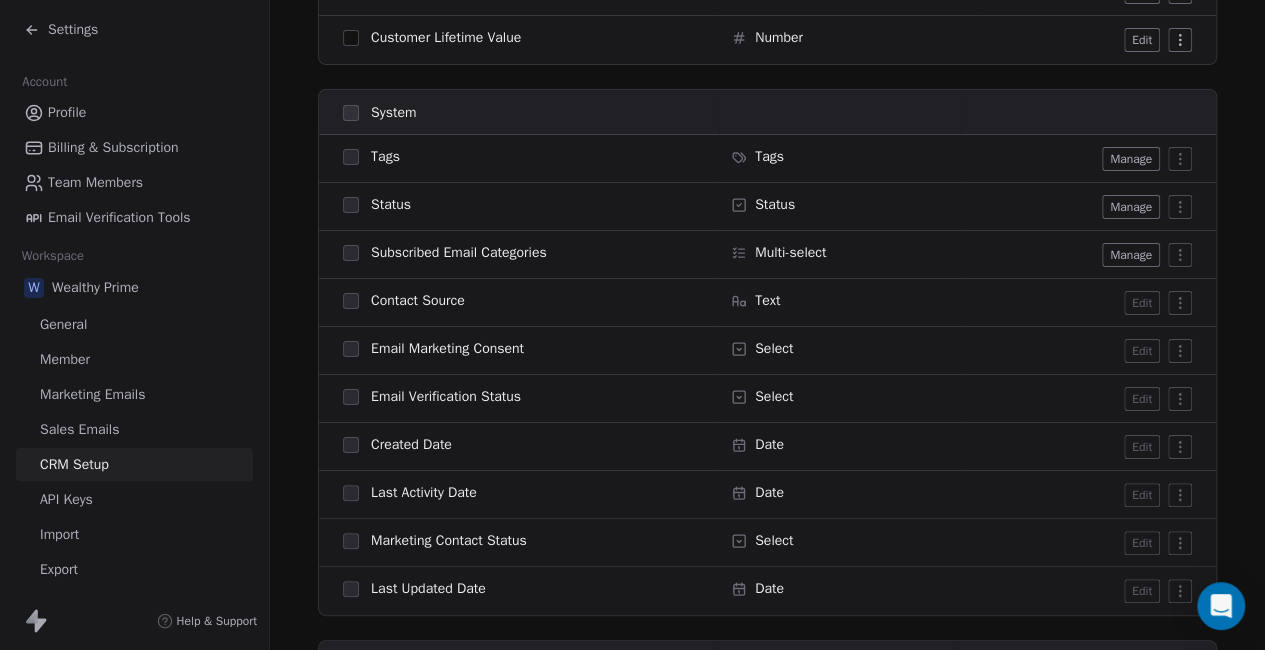 scroll, scrollTop: 951, scrollLeft: 0, axis: vertical 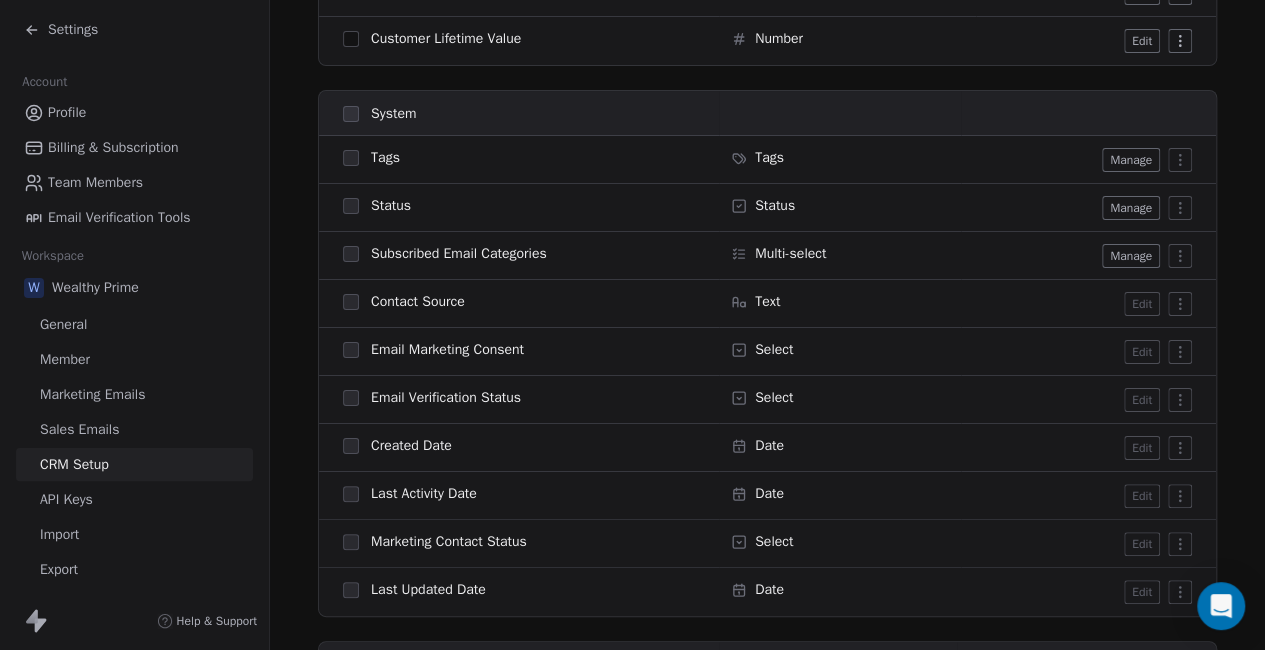 click on "Manage" at bounding box center [1131, 256] 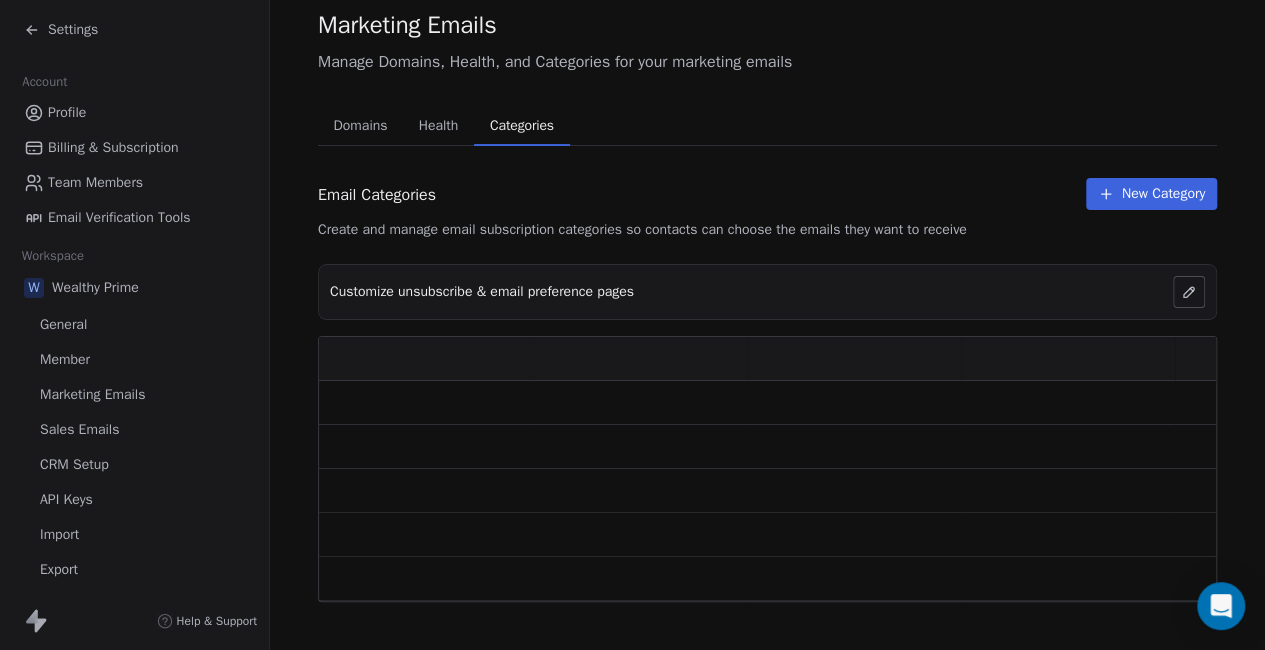 scroll, scrollTop: 0, scrollLeft: 0, axis: both 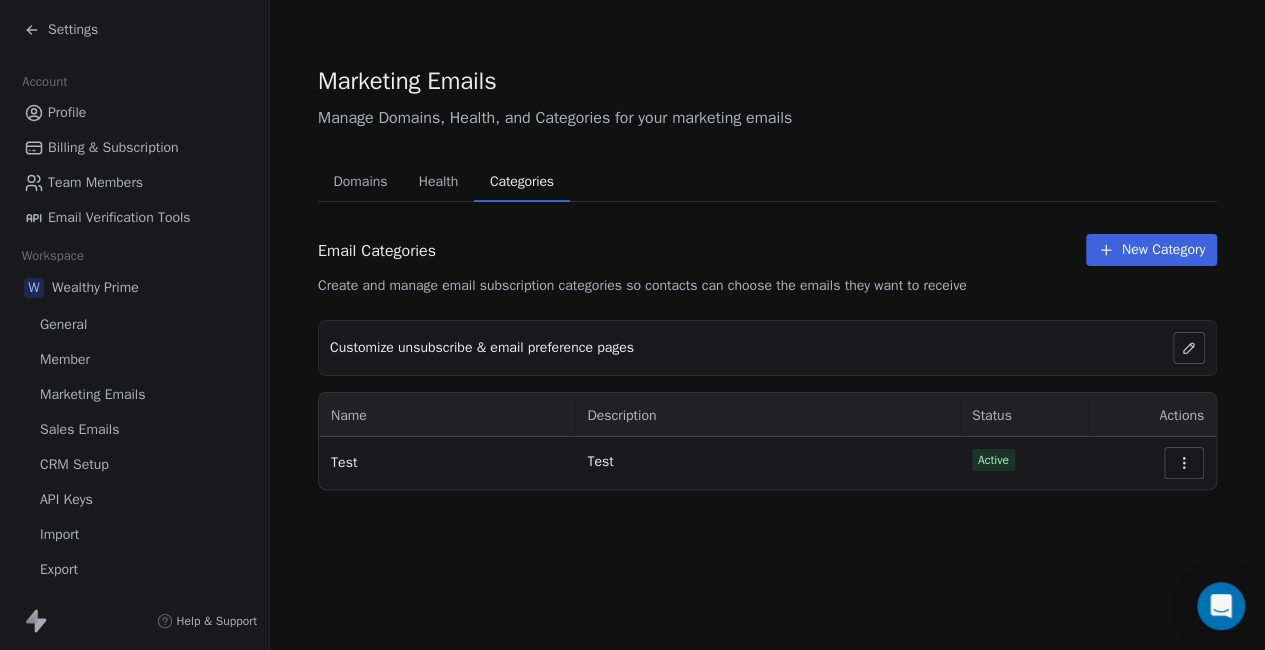click 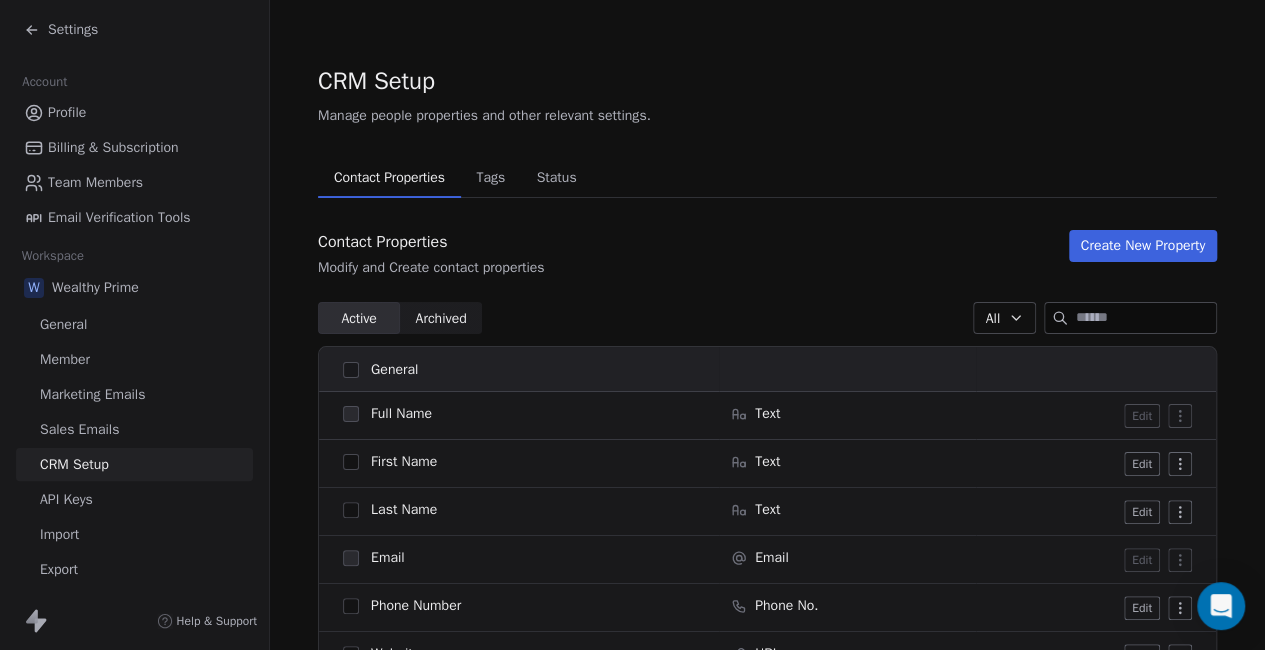 click at bounding box center (351, 462) 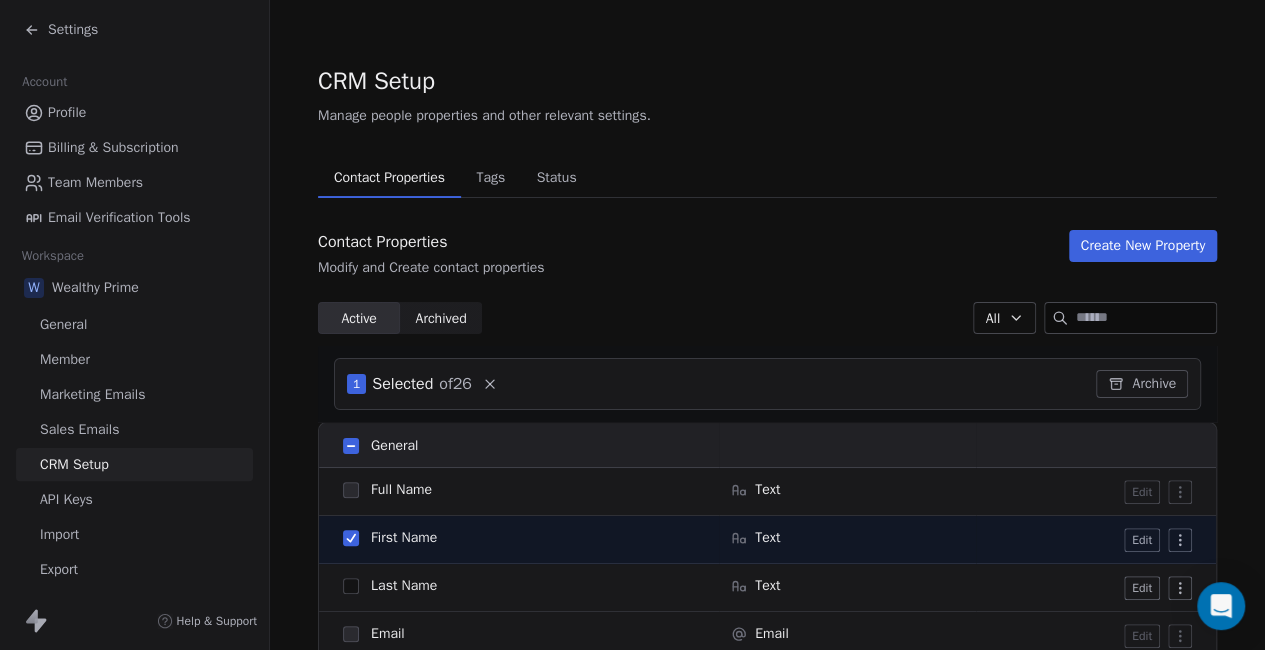 click at bounding box center [351, 538] 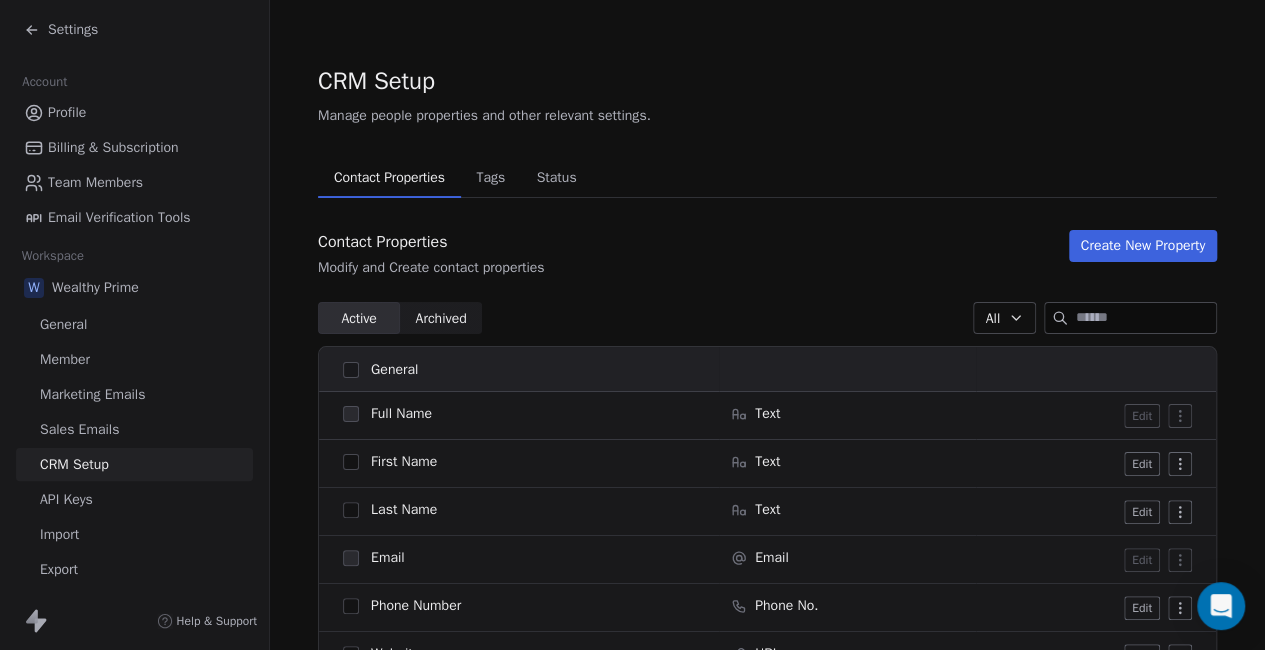 click on "General" at bounding box center (134, 324) 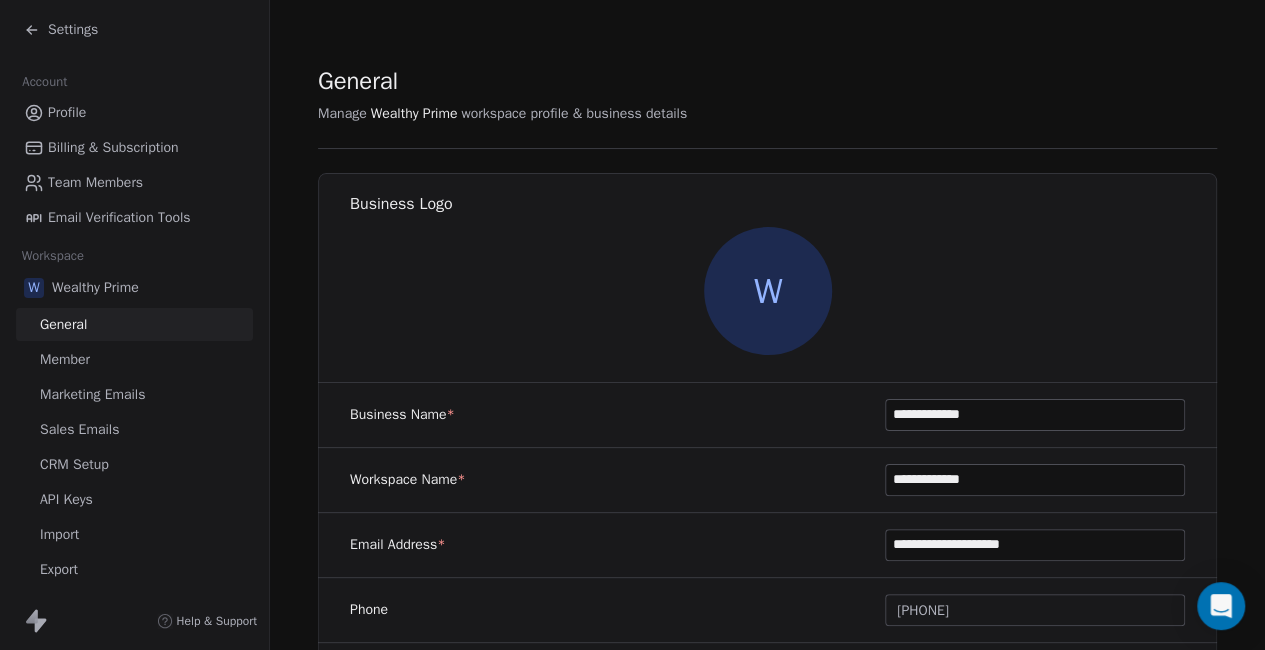 click on "Profile" at bounding box center [134, 112] 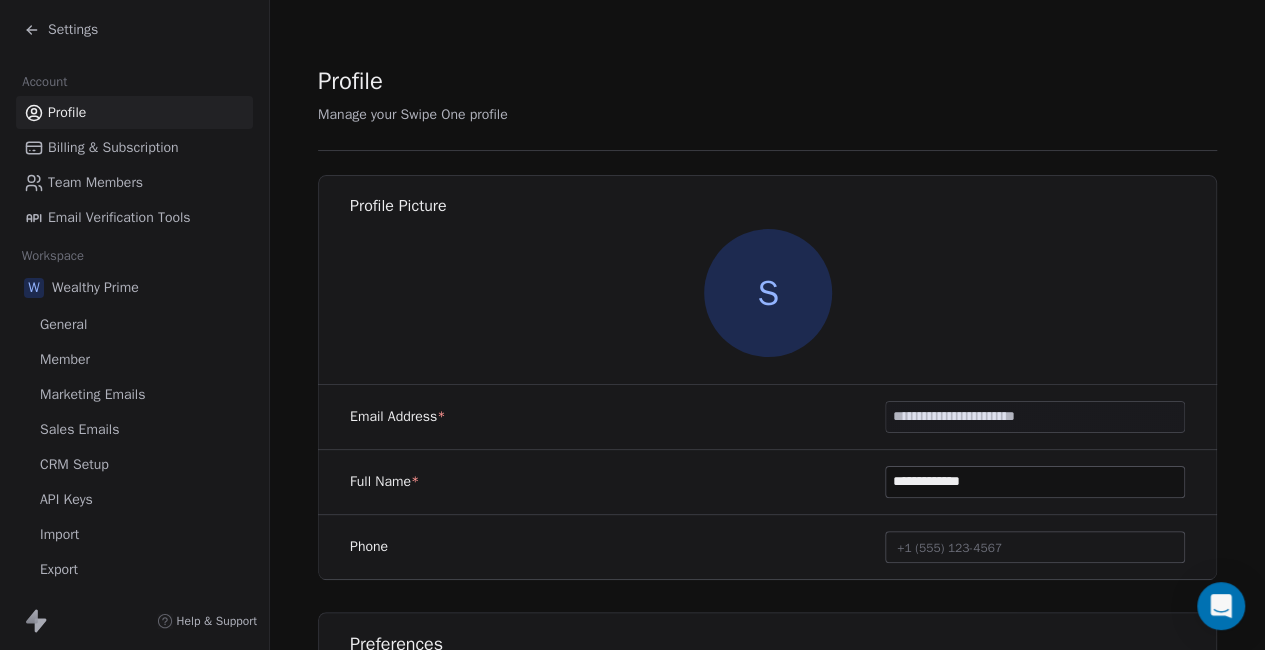 scroll, scrollTop: 174, scrollLeft: 0, axis: vertical 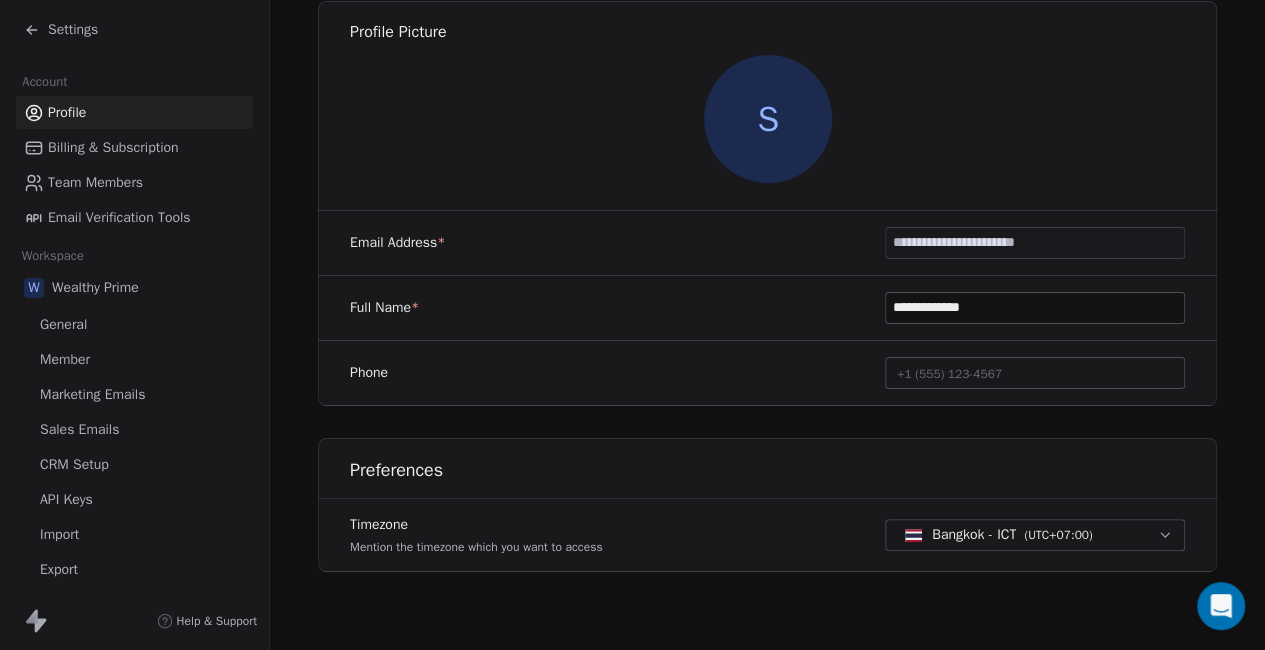 click on "Billing & Subscription" at bounding box center (113, 147) 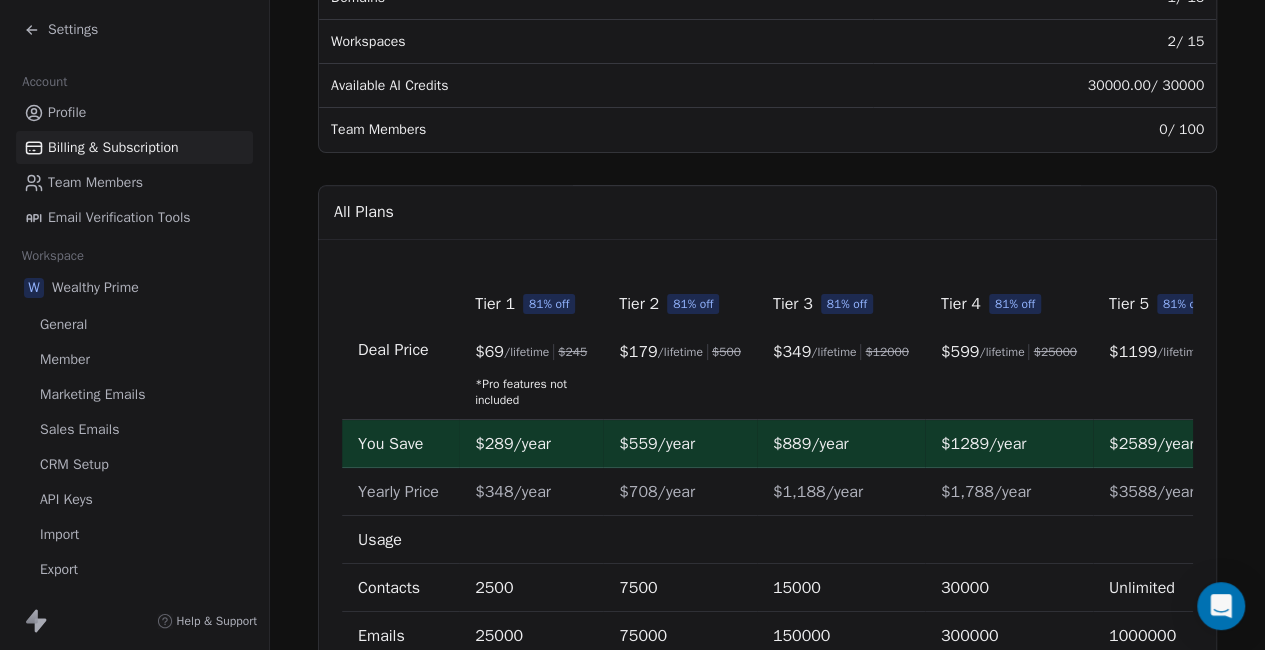 scroll, scrollTop: 546, scrollLeft: 0, axis: vertical 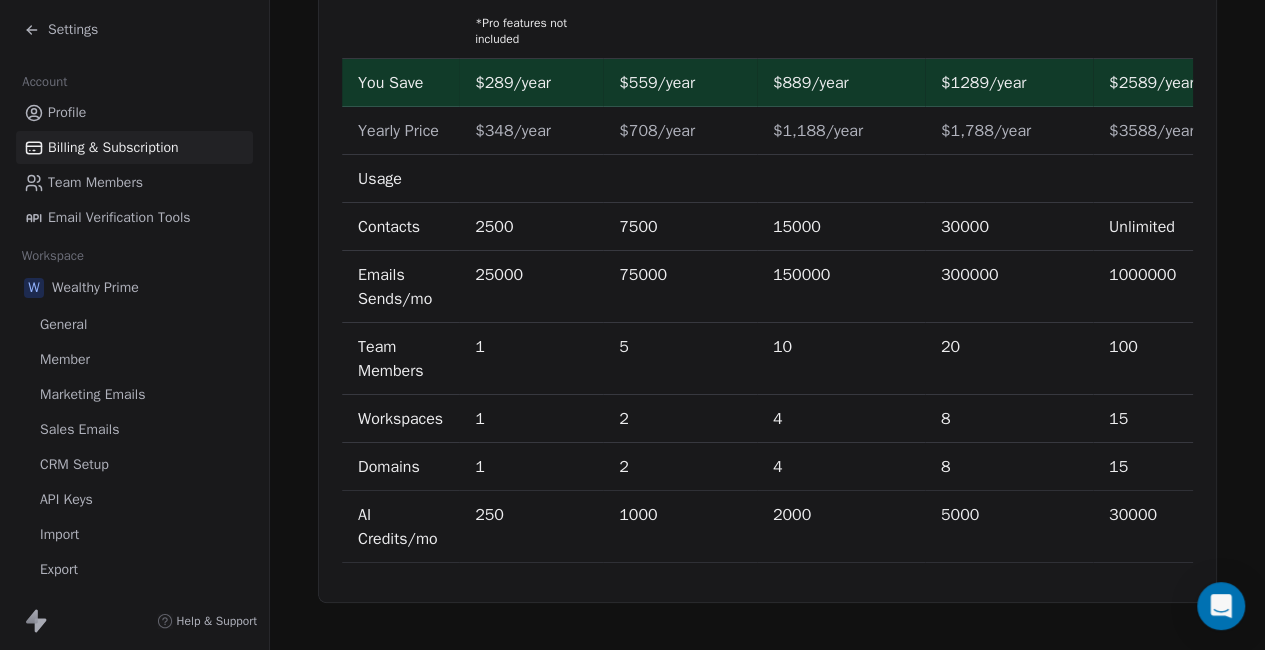 click on "CRM Setup" at bounding box center (74, 464) 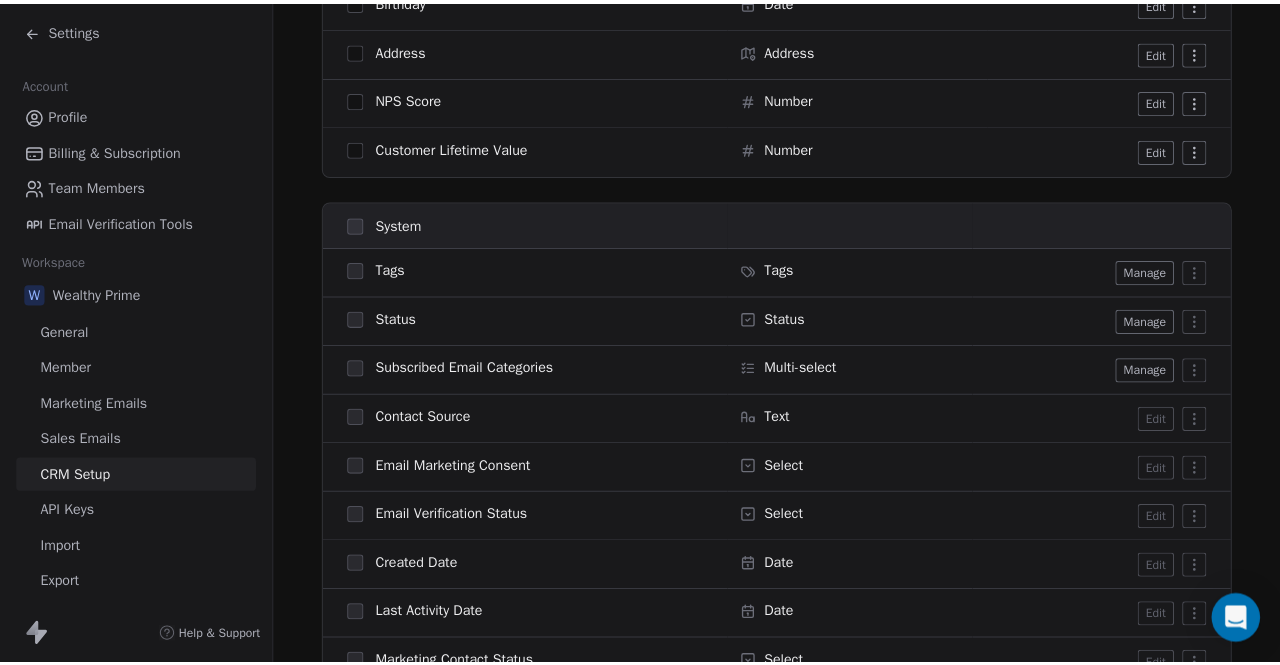 scroll, scrollTop: 0, scrollLeft: 0, axis: both 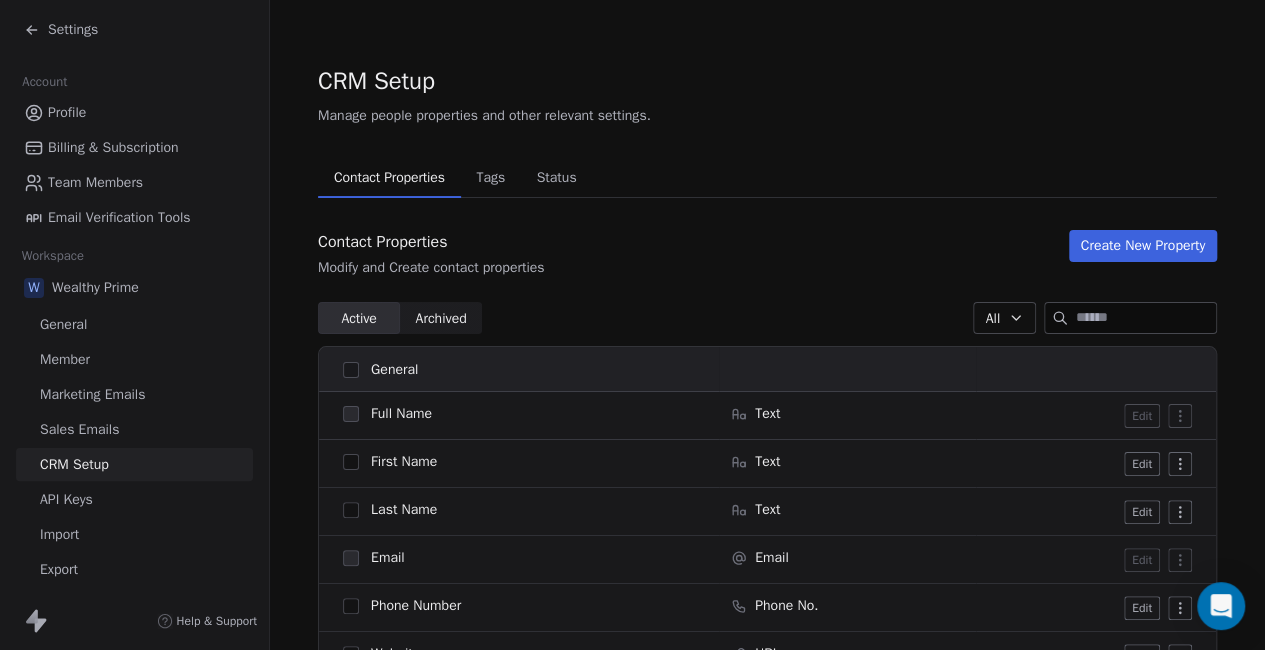 click on "Settings" at bounding box center [61, 30] 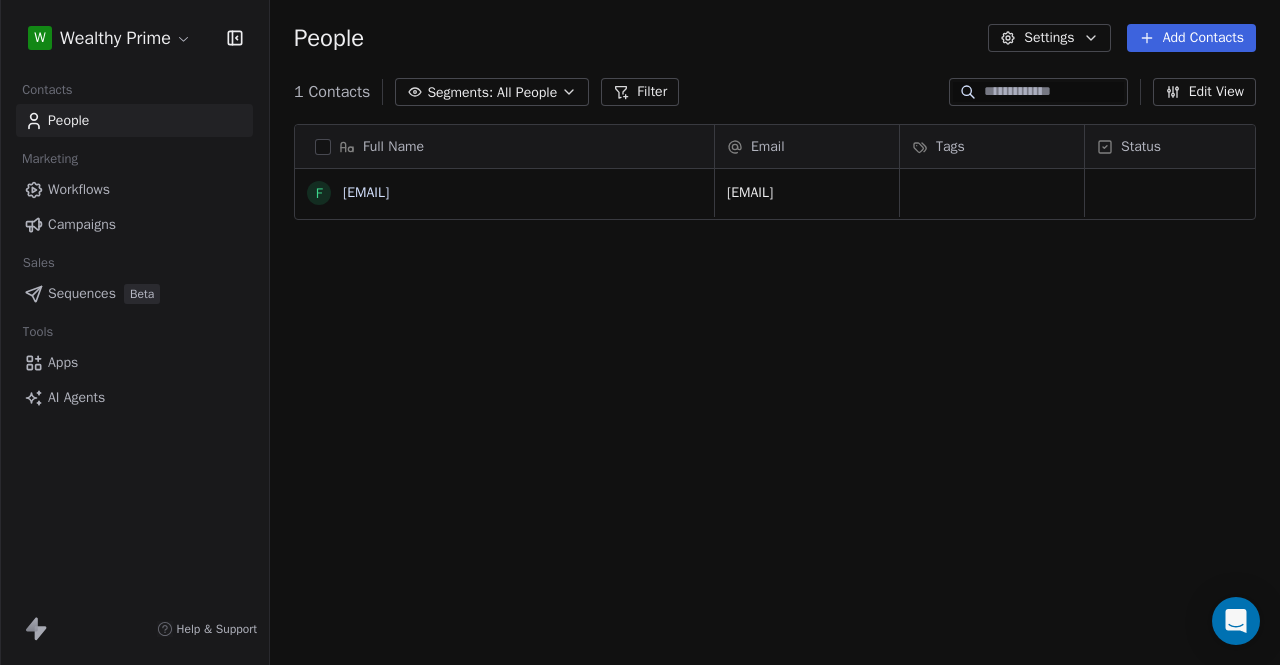 scroll, scrollTop: 16, scrollLeft: 16, axis: both 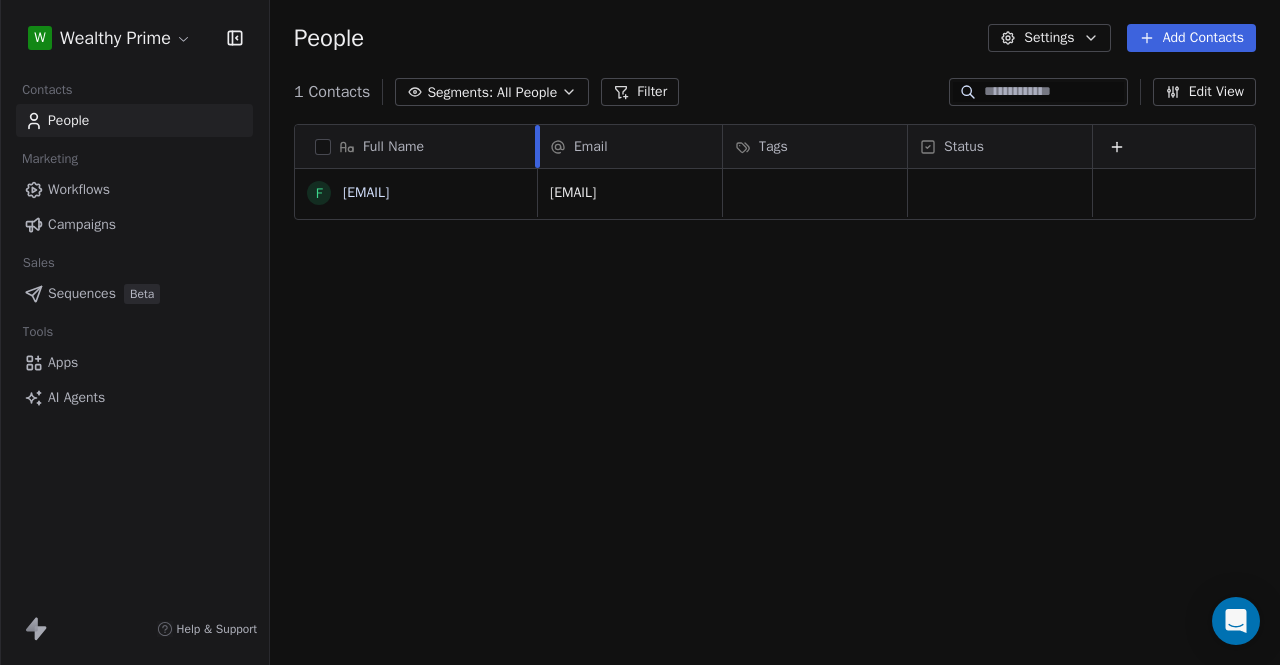 drag, startPoint x: 716, startPoint y: 133, endPoint x: 538, endPoint y: 127, distance: 178.10109 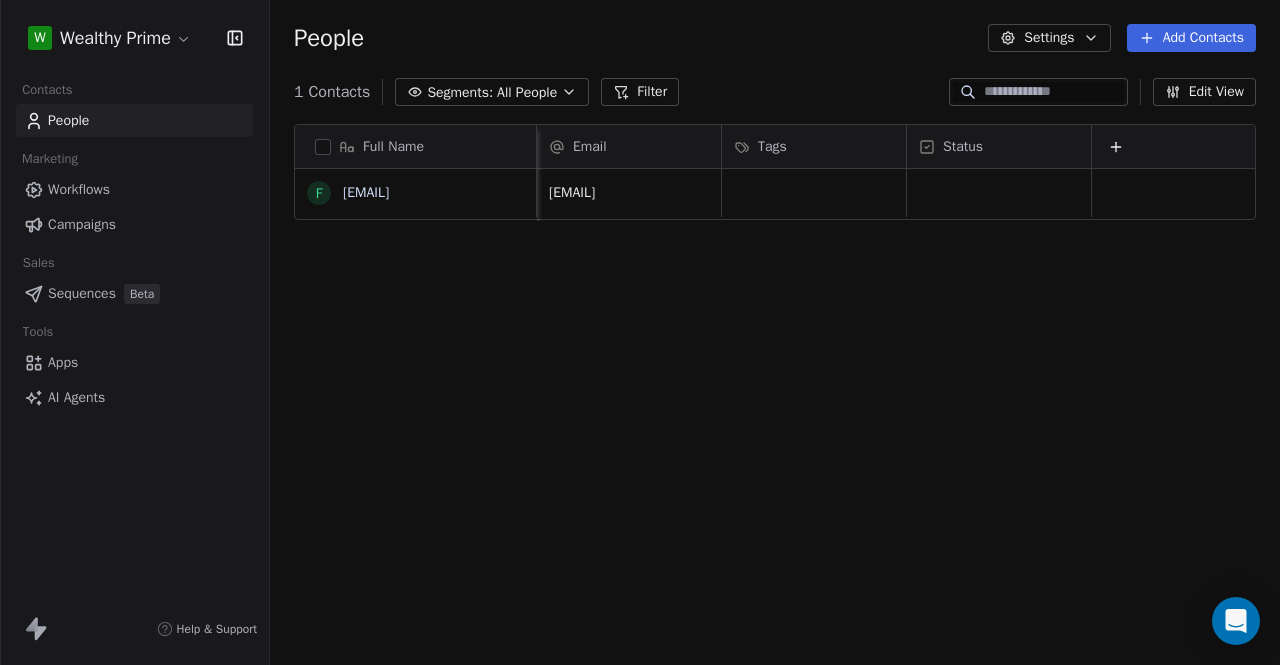 scroll, scrollTop: 0, scrollLeft: 16, axis: horizontal 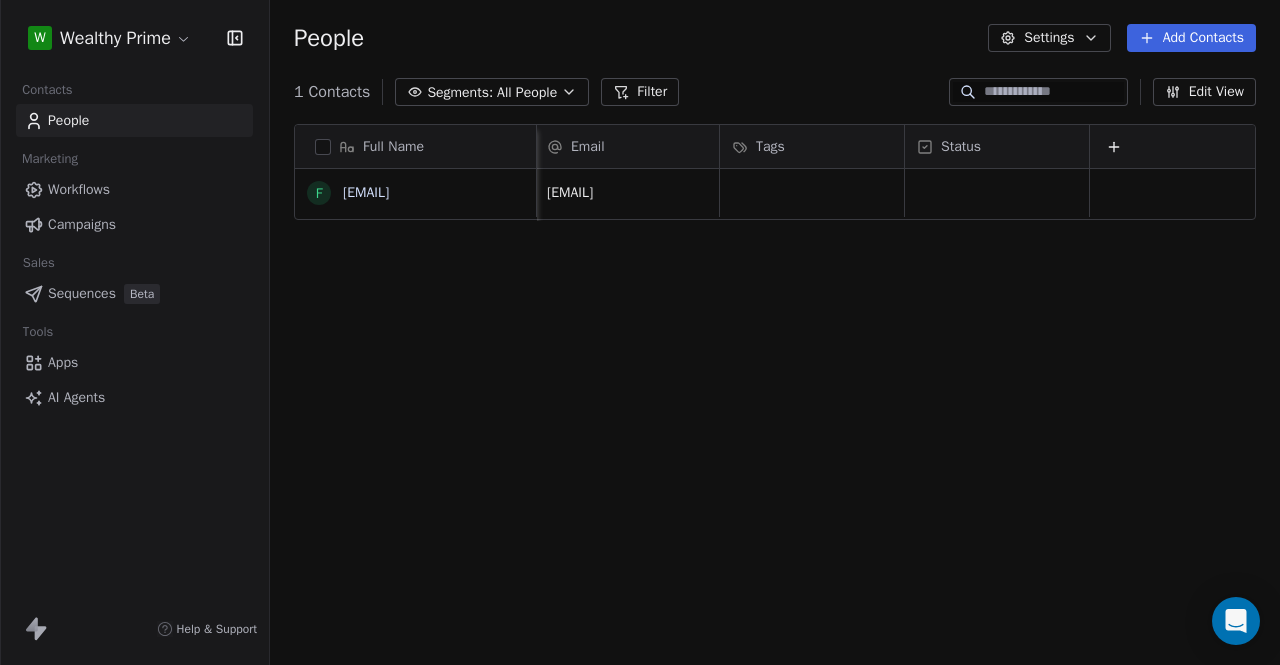 click 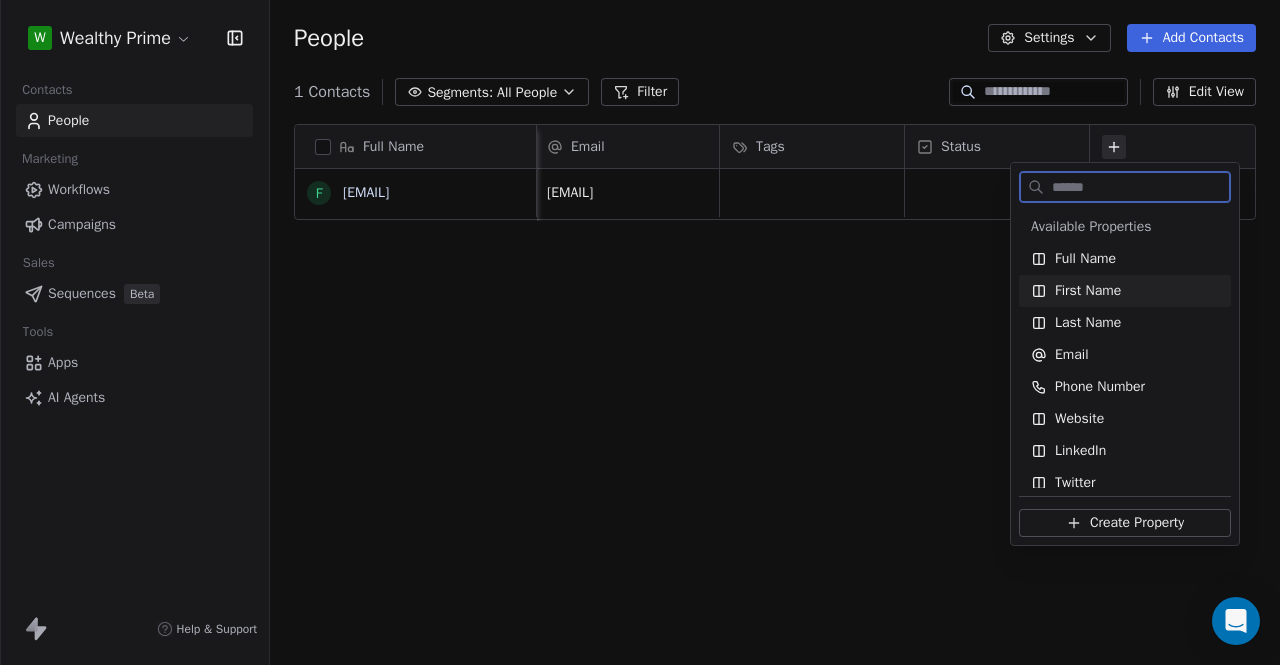 click on "First Name" at bounding box center (1088, 291) 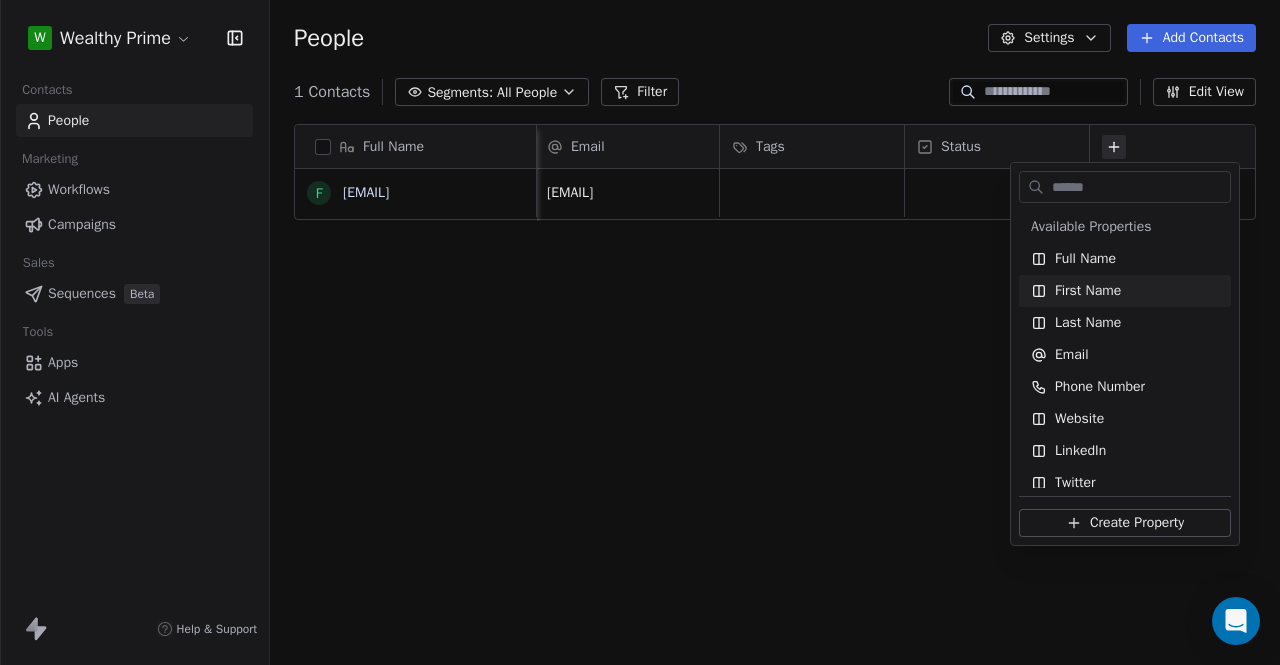 scroll, scrollTop: 0, scrollLeft: 84, axis: horizontal 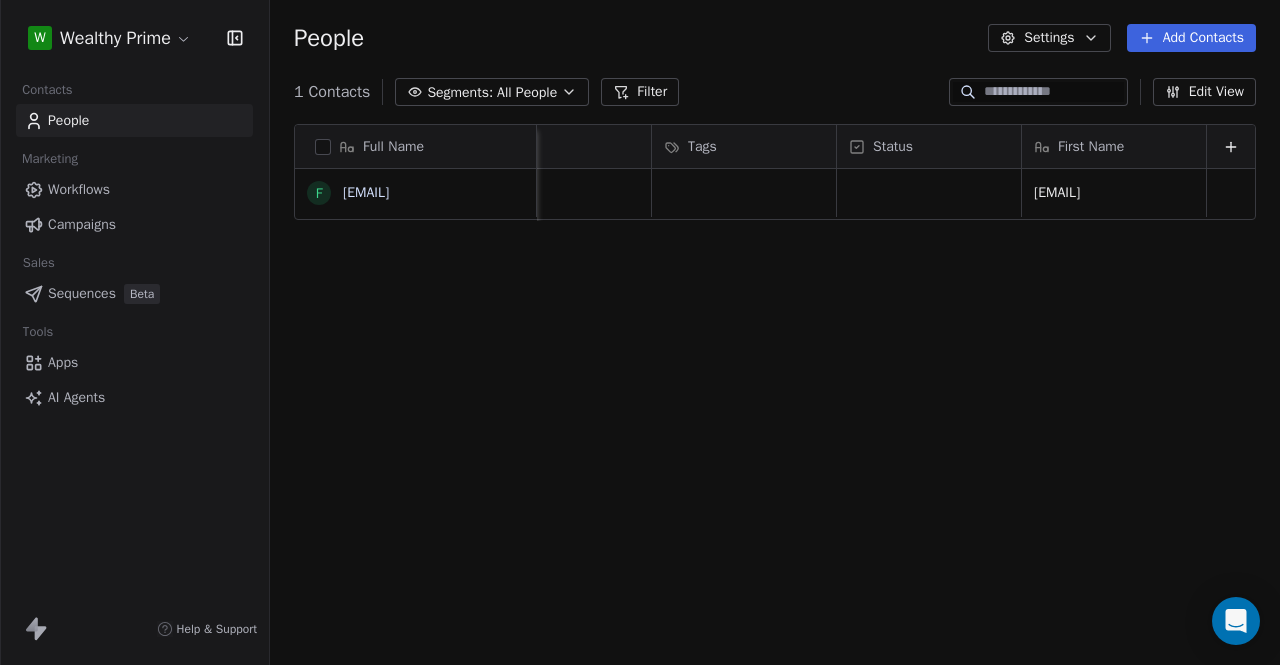 click 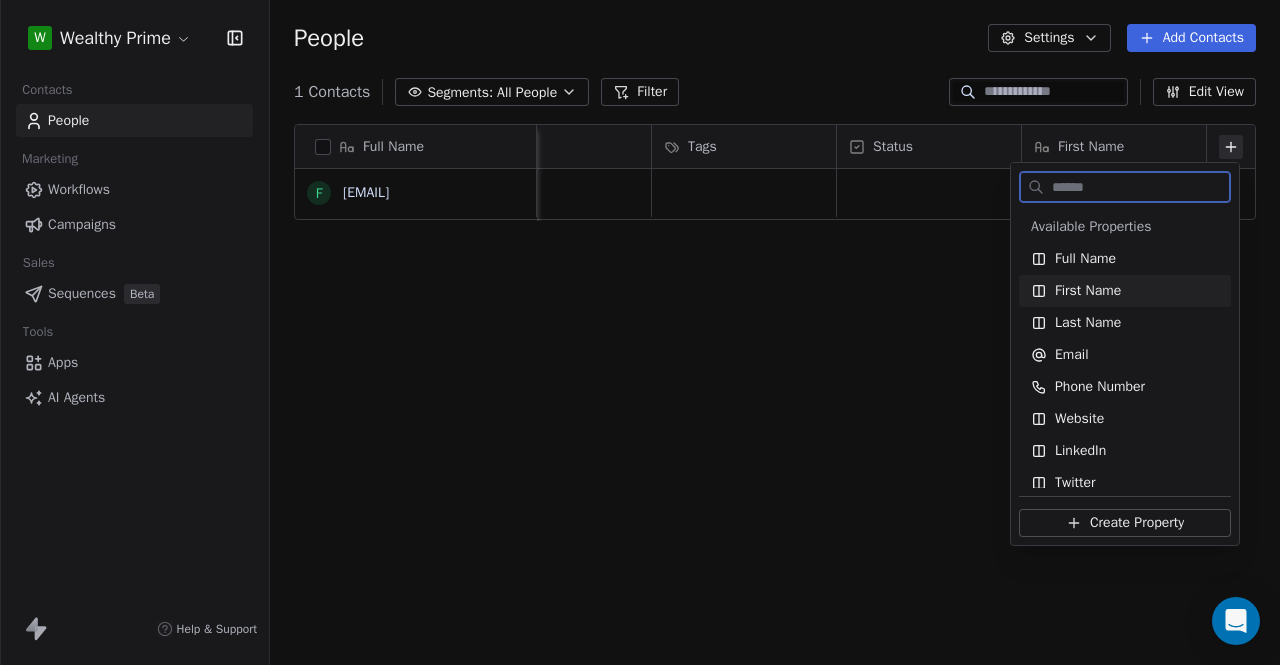 click on "First Name" at bounding box center (1125, 291) 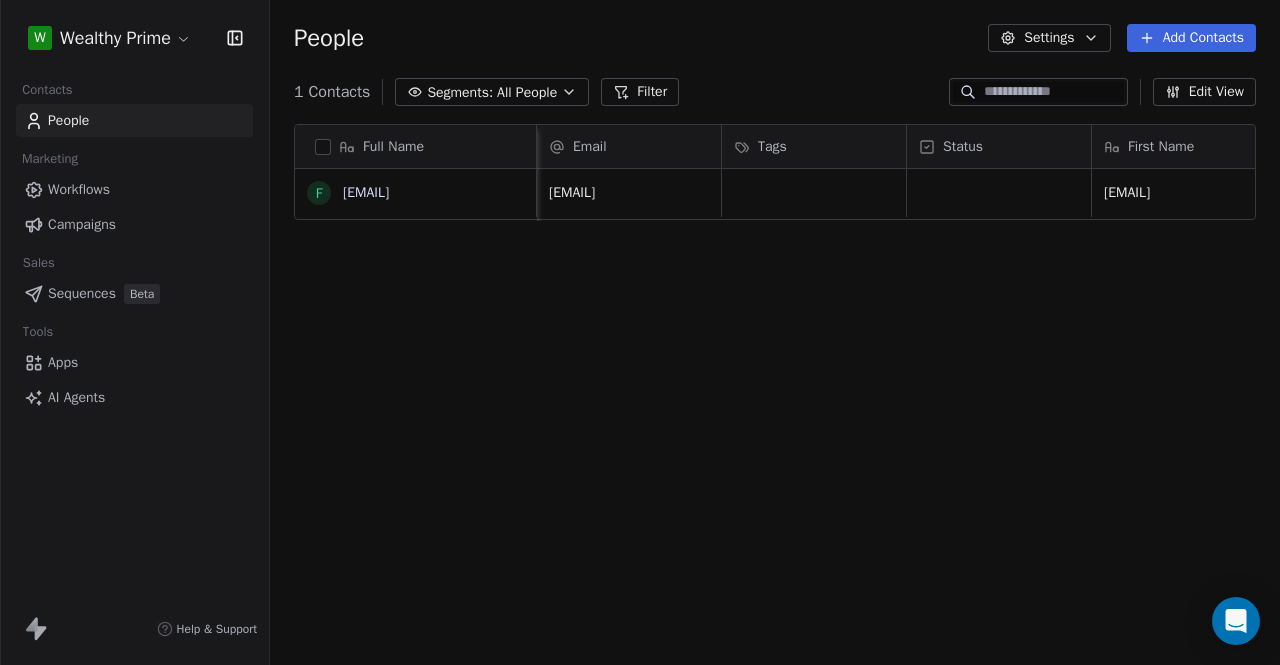 scroll, scrollTop: 0, scrollLeft: 84, axis: horizontal 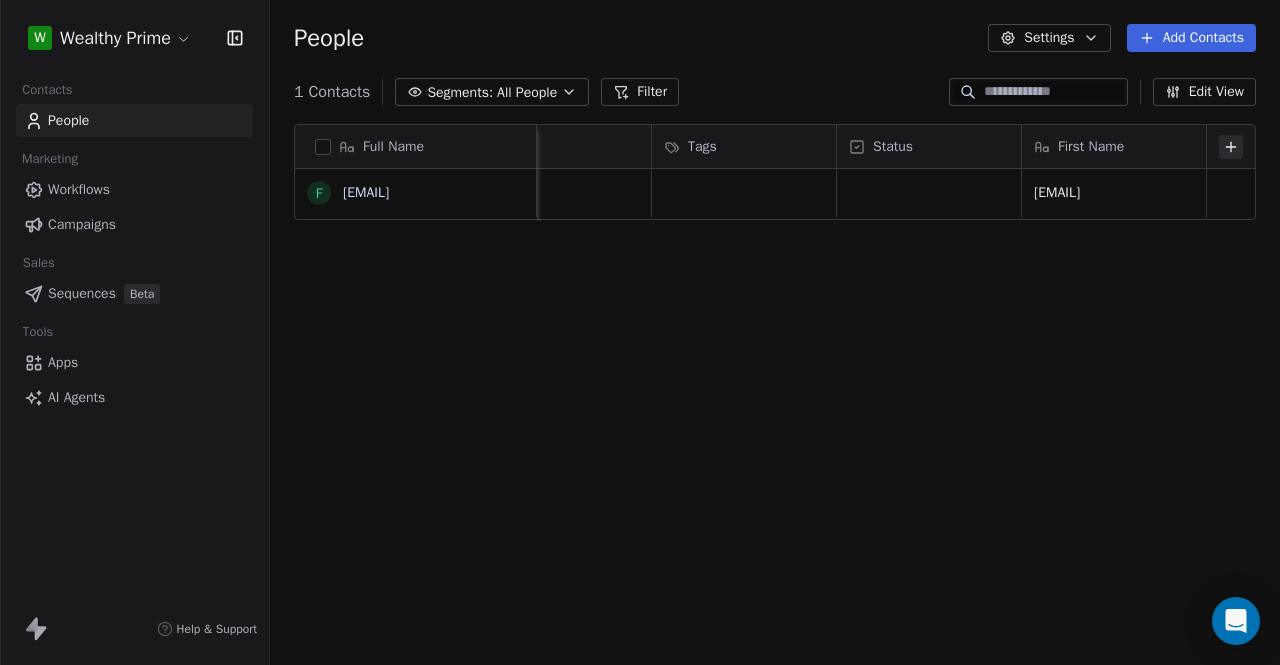 click 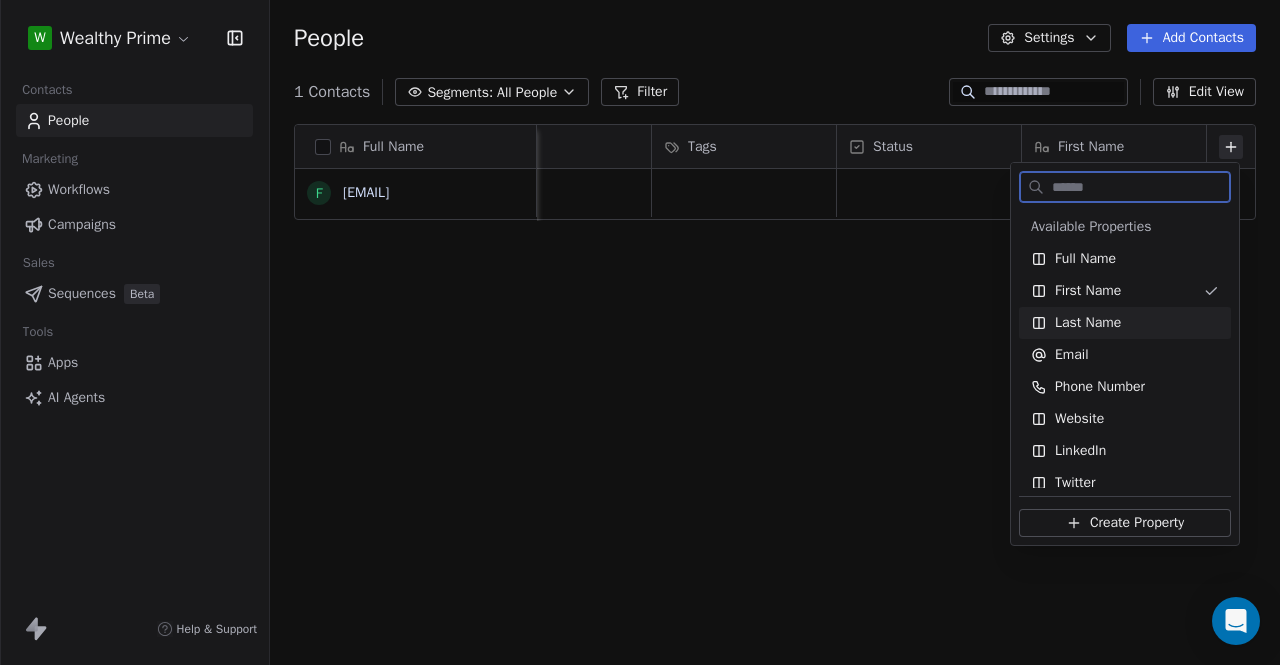 click on "Last Name" at bounding box center [1088, 323] 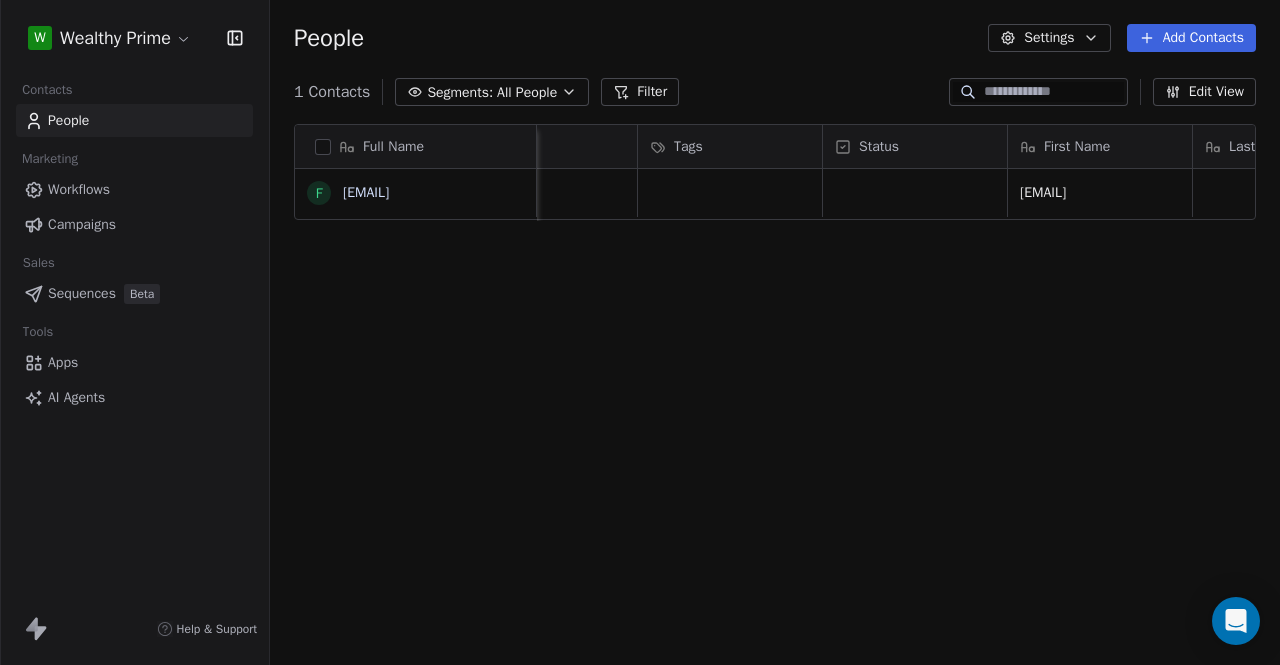 scroll, scrollTop: 0, scrollLeft: 270, axis: horizontal 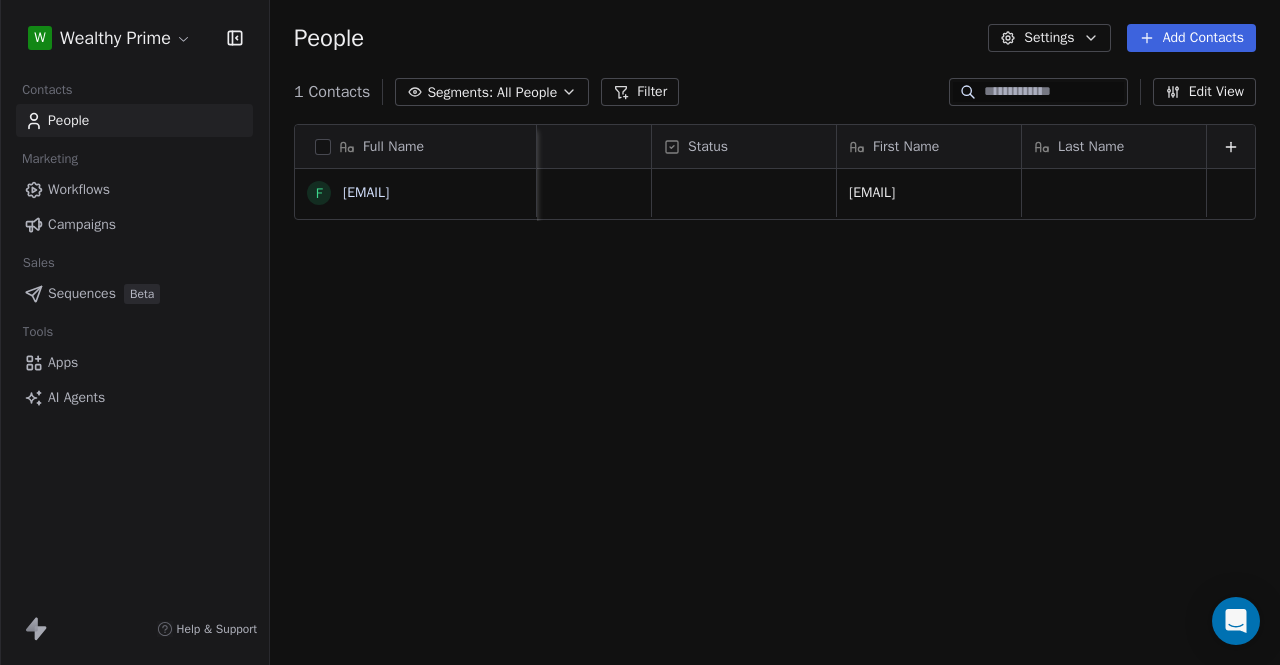 click on "First Name" at bounding box center [929, 146] 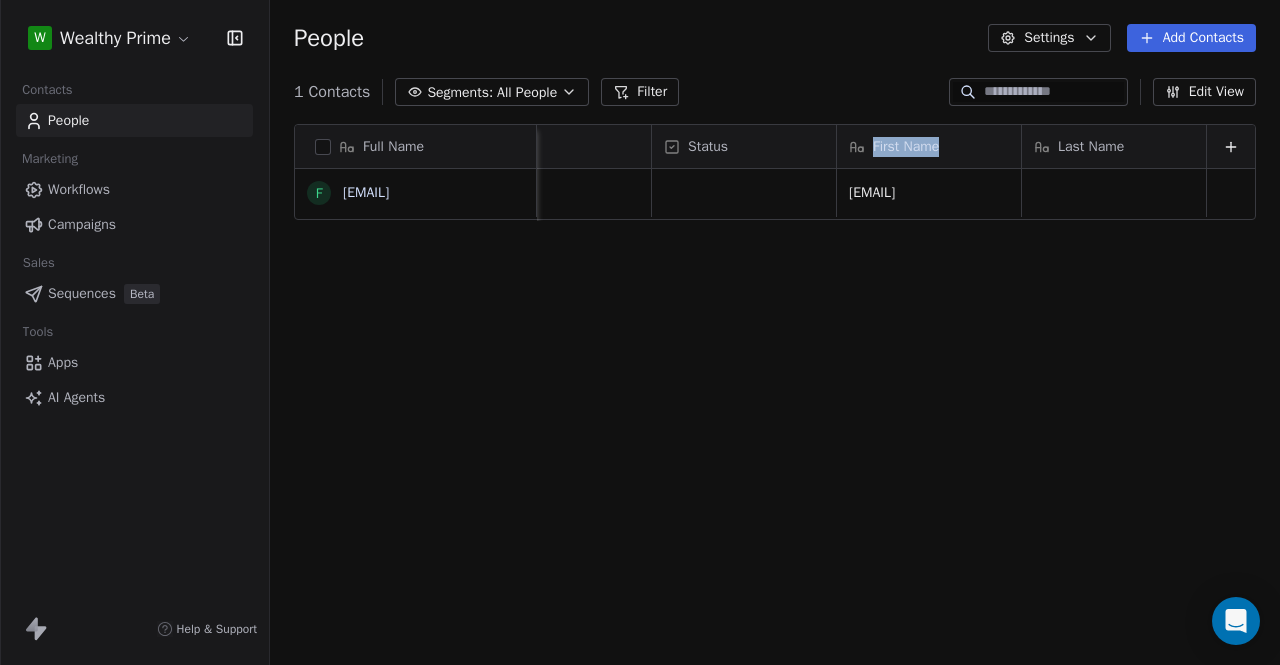 drag, startPoint x: 873, startPoint y: 135, endPoint x: 945, endPoint y: 145, distance: 72.691124 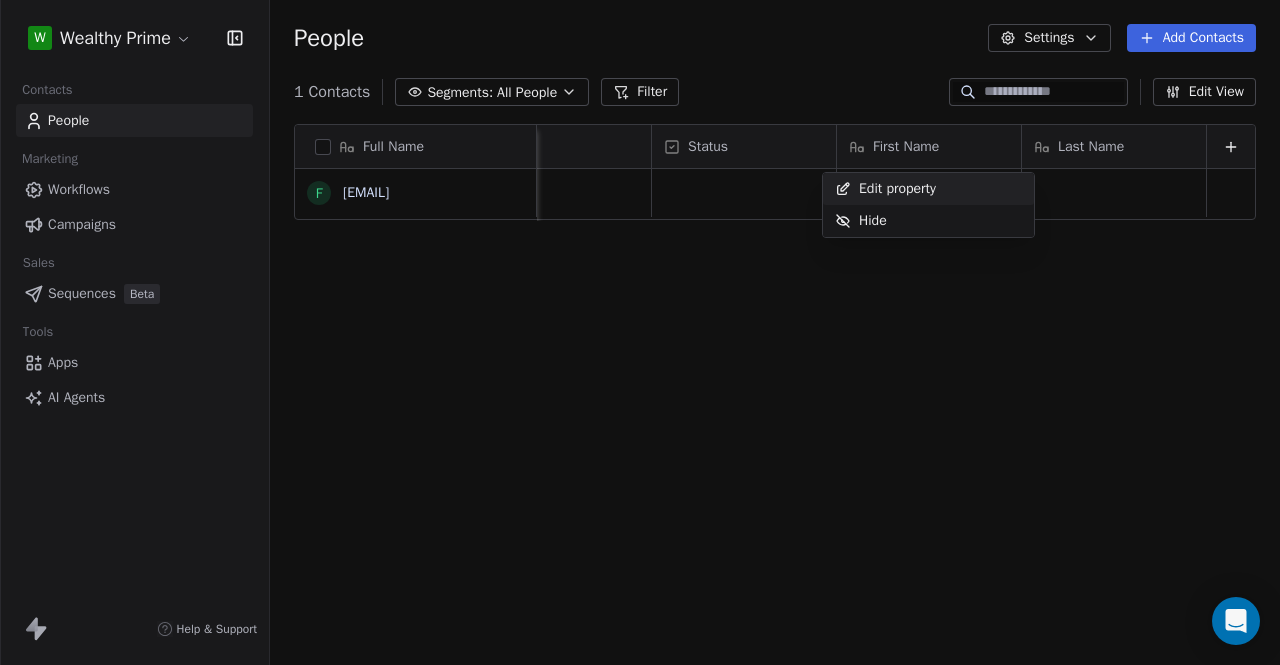 click on "W Wealthy Prime Contacts People Marketing Workflows Campaigns Sales Sequences Beta Tools Apps AI Agents Help & Support People Settings  Add Contacts 1 Contacts Segments: All People Filter  Edit View Tag Add to Sequence Export Full Name f fbook0011@gmail.com Email Tags Status First Name Last Name fbook0011@gmail.com fbook0011@gmail.com
To pick up a draggable item, press the space bar.
While dragging, use the arrow keys to move the item.
Press space again to drop the item in its new position, or press escape to cancel.
Edit property Hide" at bounding box center (640, 332) 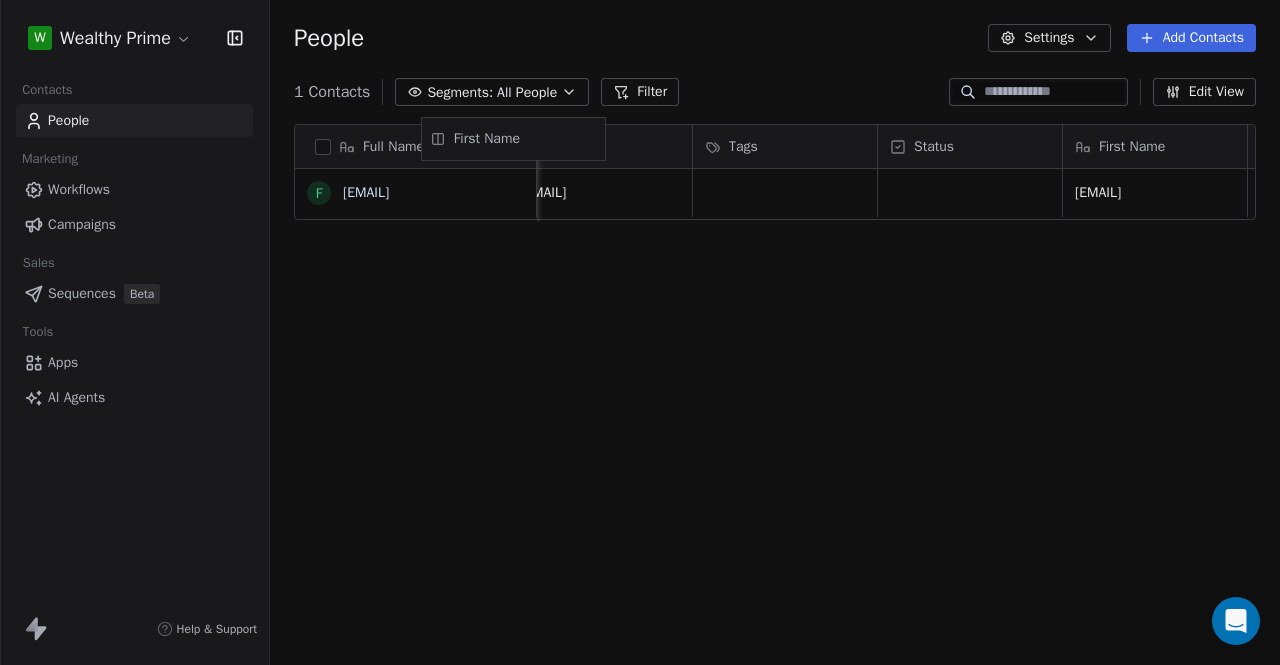 scroll, scrollTop: 0, scrollLeft: 6, axis: horizontal 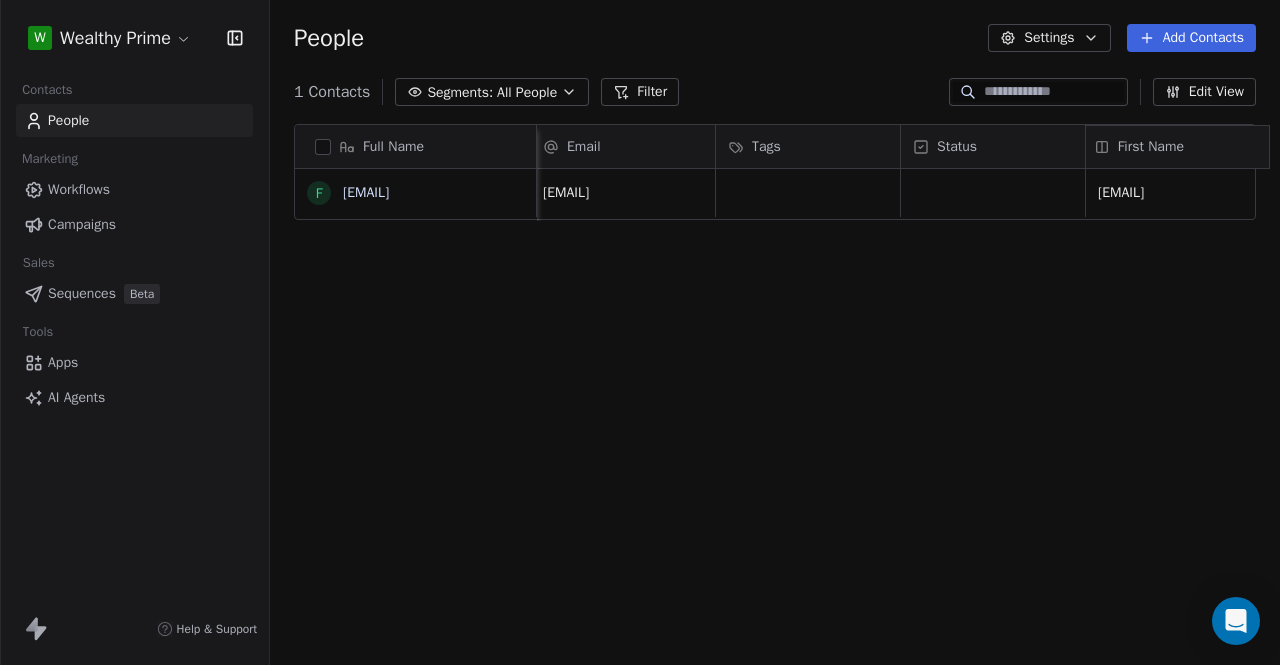 drag, startPoint x: 968, startPoint y: 142, endPoint x: 462, endPoint y: 127, distance: 506.2223 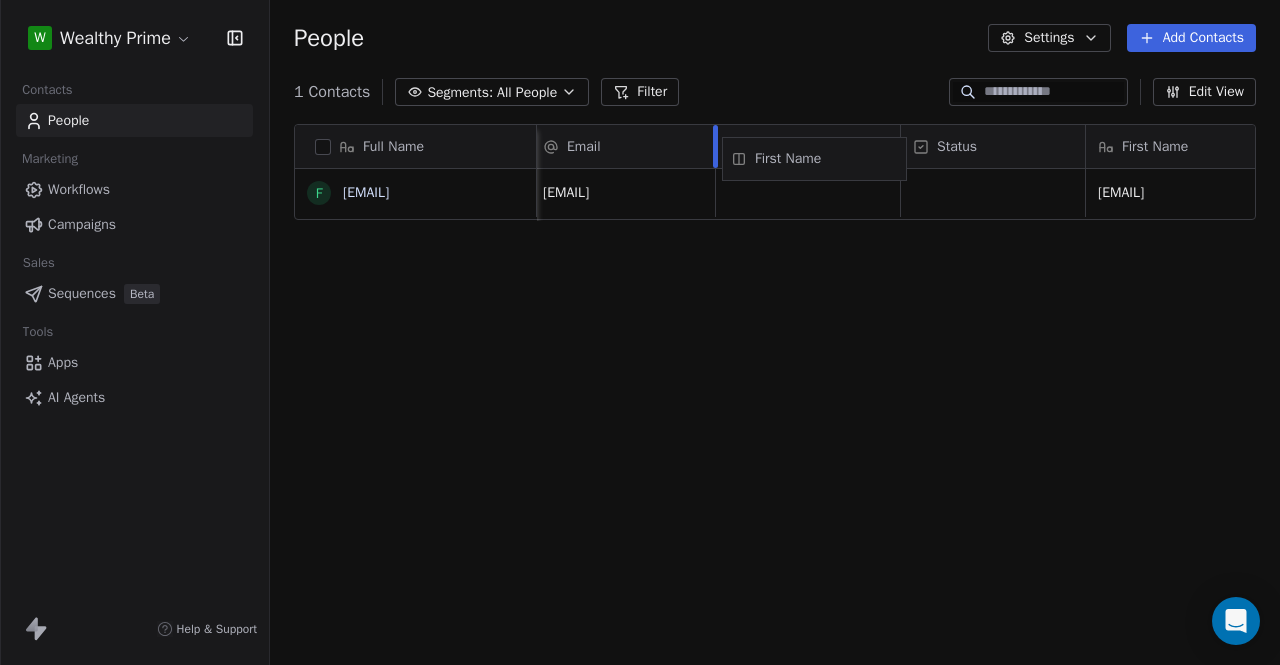 scroll, scrollTop: 0, scrollLeft: 0, axis: both 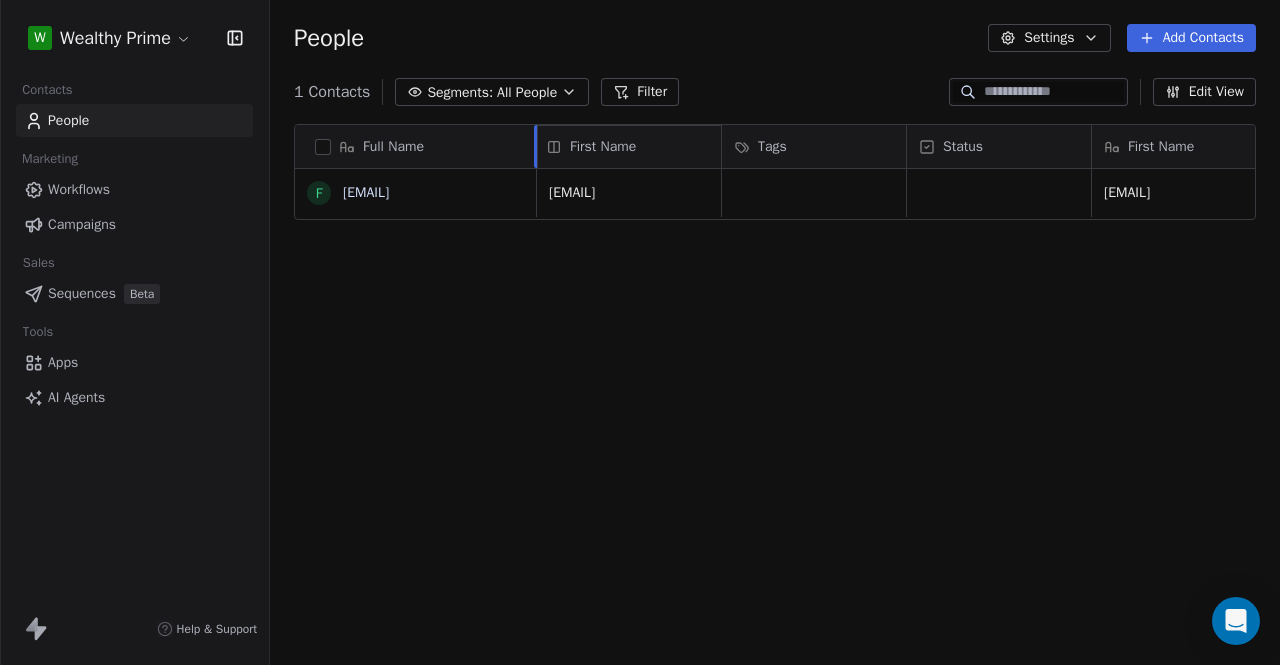drag, startPoint x: 1144, startPoint y: 147, endPoint x: 596, endPoint y: 147, distance: 548 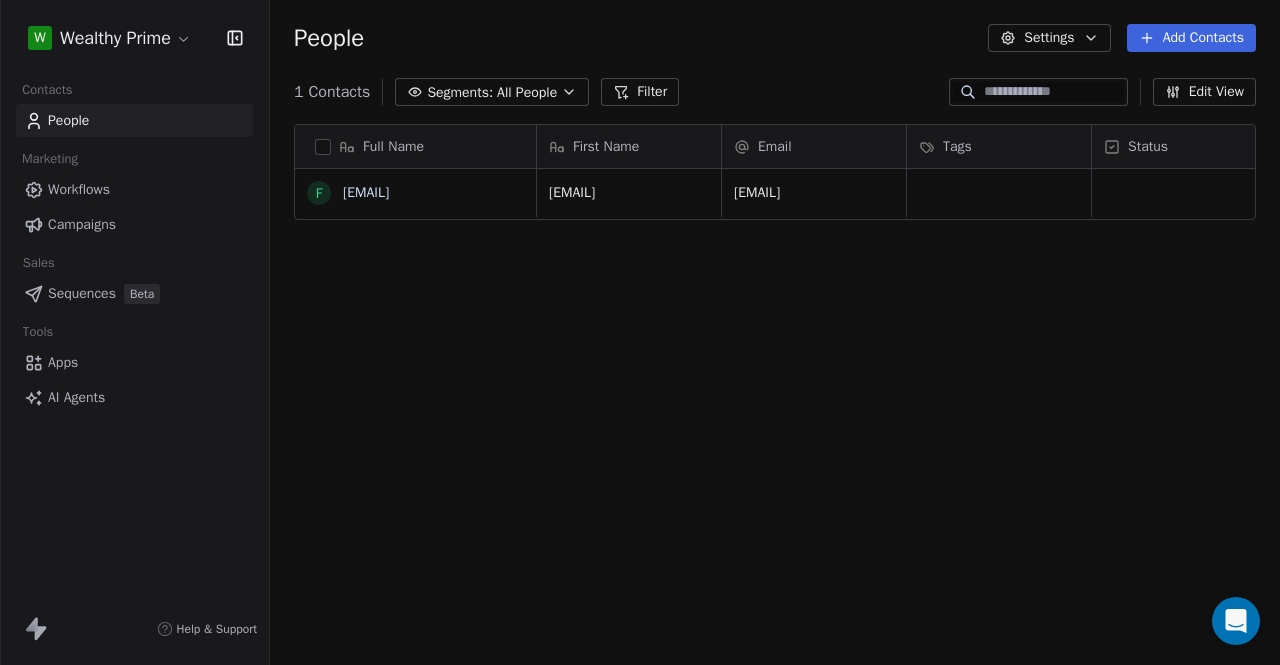 drag, startPoint x: 461, startPoint y: 155, endPoint x: 466, endPoint y: 144, distance: 12.083046 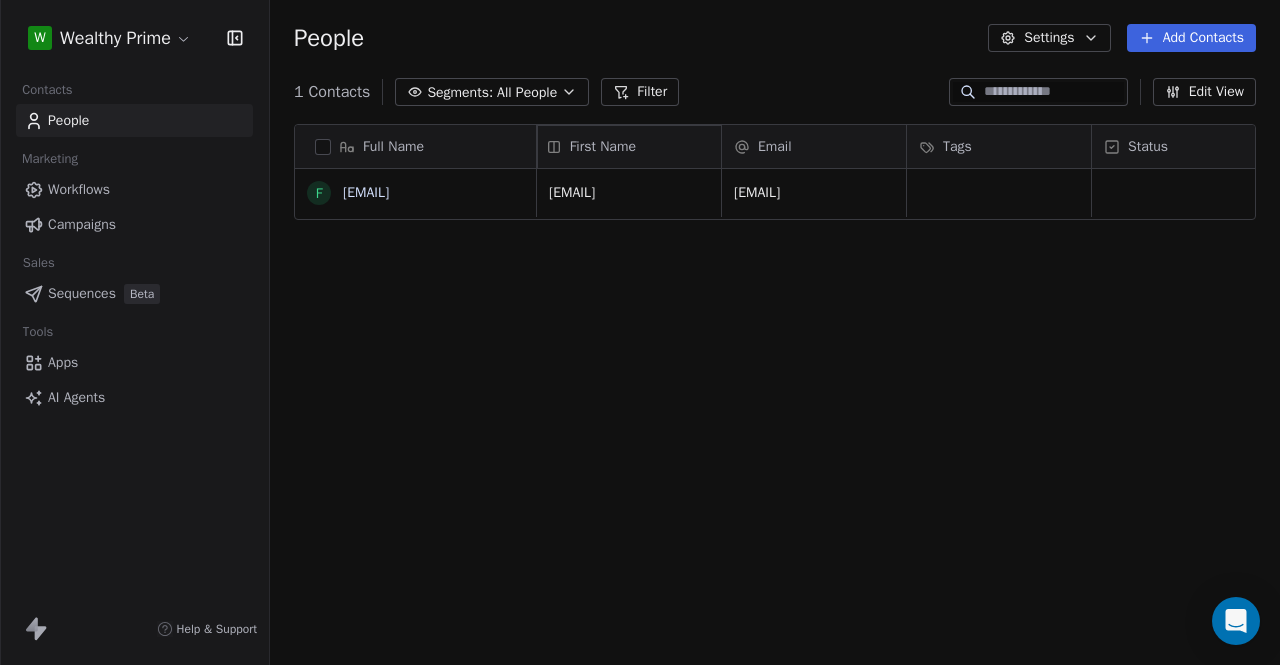 drag, startPoint x: 638, startPoint y: 132, endPoint x: 393, endPoint y: 133, distance: 245.00204 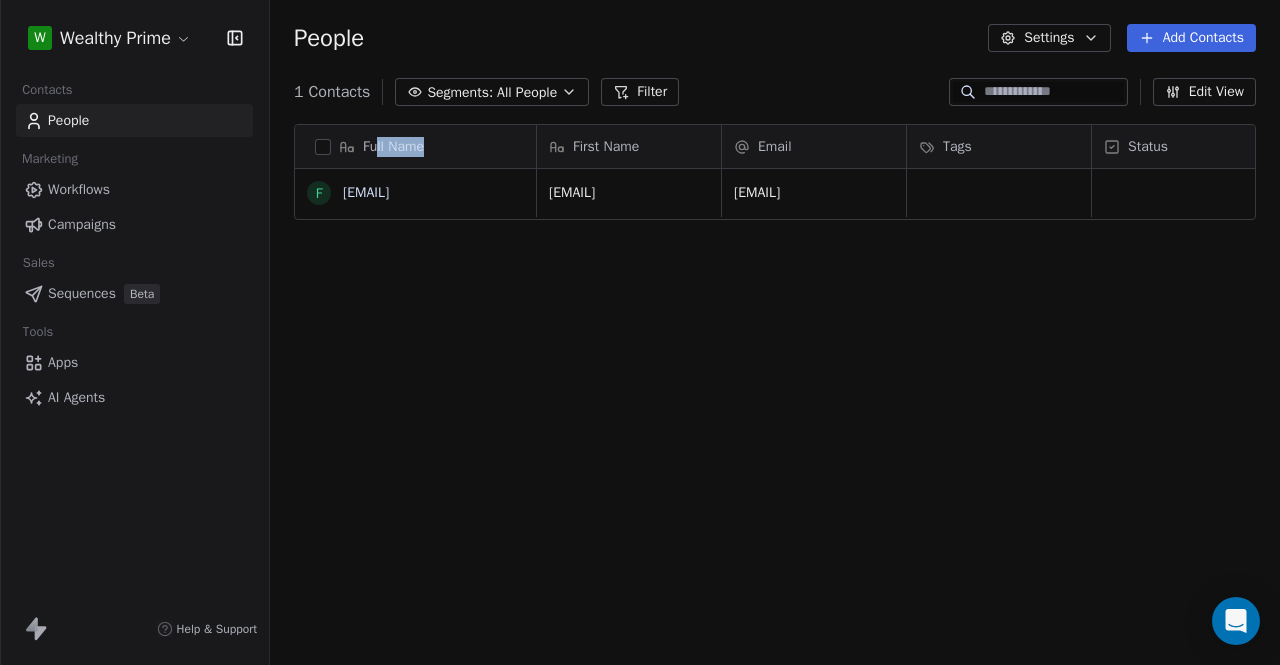 drag, startPoint x: 377, startPoint y: 146, endPoint x: 450, endPoint y: 147, distance: 73.00685 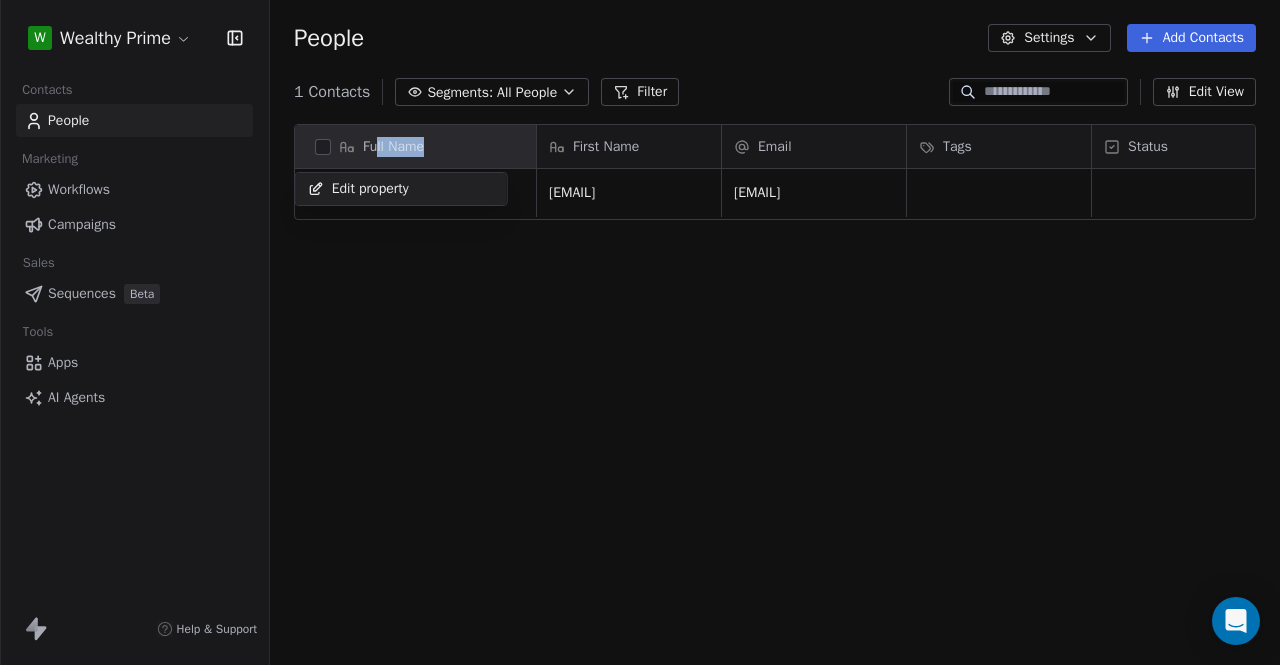 click on "W Wealthy Prime Contacts People Marketing Workflows Campaigns Sales Sequences Beta Tools Apps AI Agents Help & Support People Settings  Add Contacts 1 Contacts Segments: All People Filter  Edit View Tag Add to Sequence Export Full Name f fbook0011@gmail.com First Name Email Tags Status Last Name fbook0011@gmail.com fbook0011@gmail.com
To pick up a draggable item, press the space bar.
While dragging, use the arrow keys to move the item.
Press space again to drop the item in its new position, or press escape to cancel.
Draggable item firstName was dropped over droppable area fullName
Edit property" at bounding box center [640, 332] 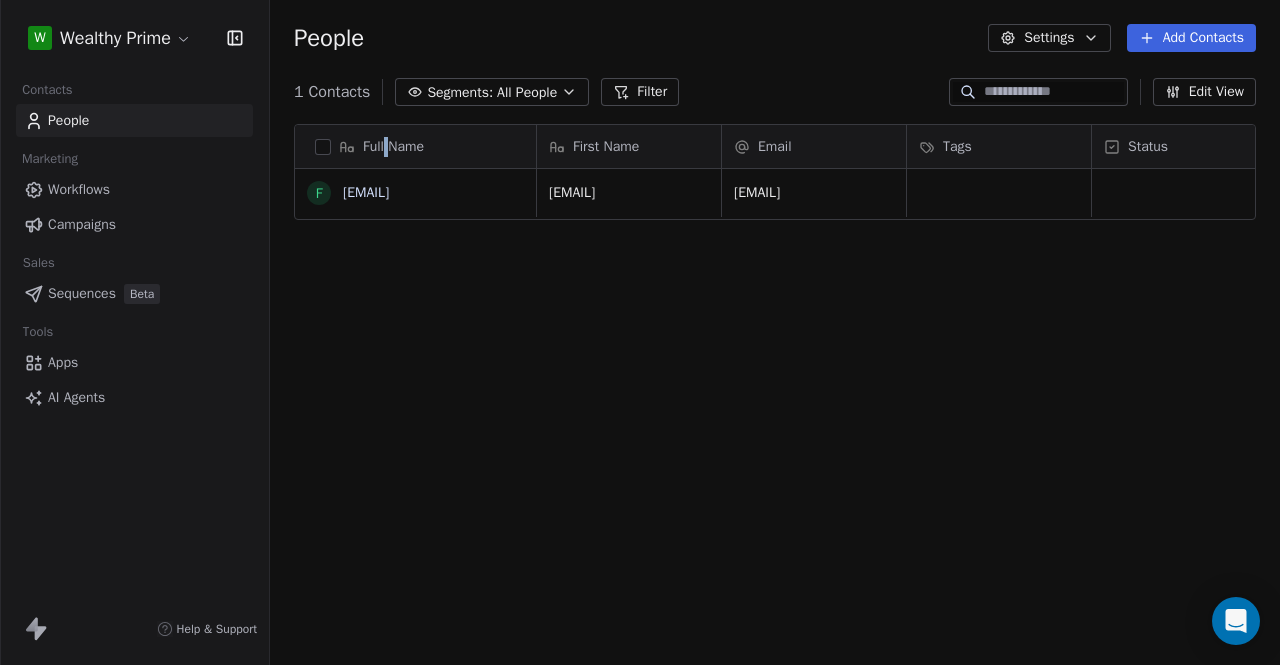 drag, startPoint x: 450, startPoint y: 147, endPoint x: 390, endPoint y: 149, distance: 60.033325 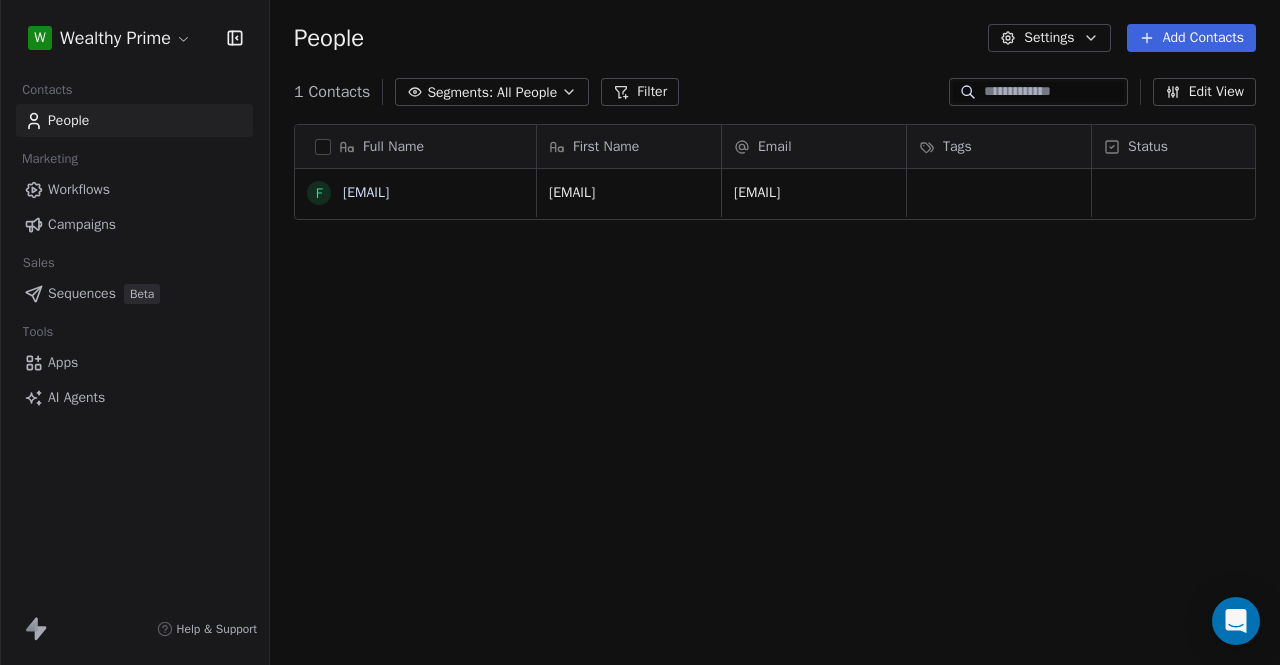 click on "Full Name" at bounding box center (393, 147) 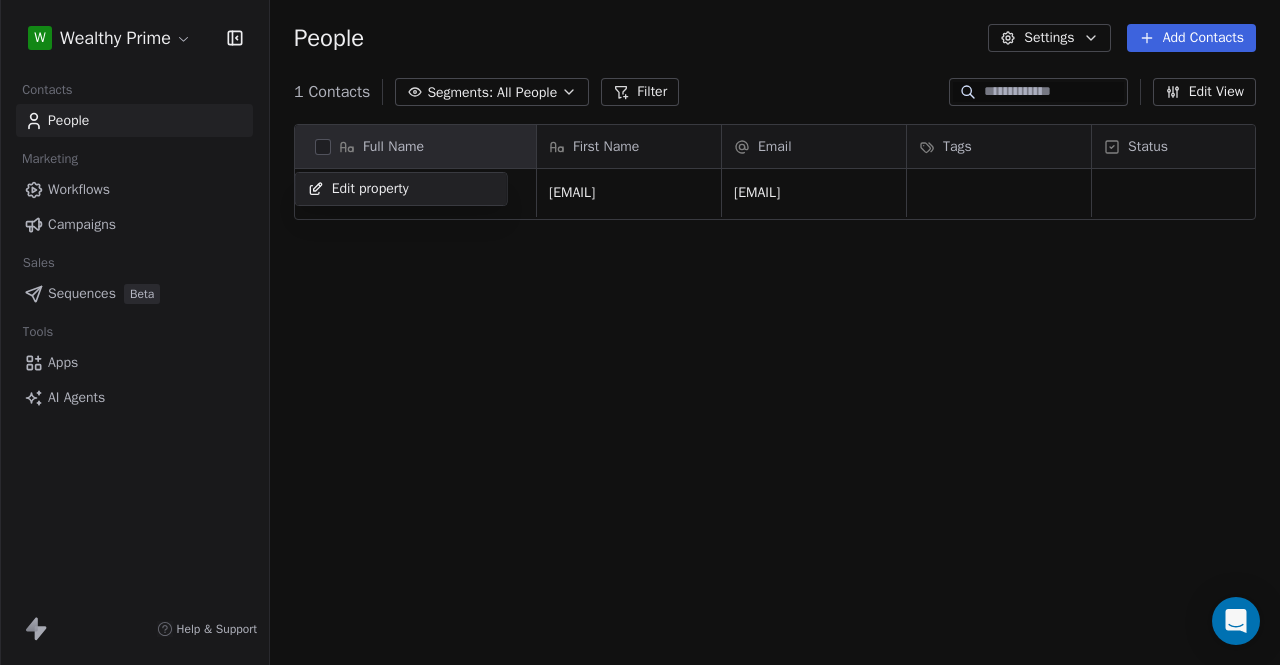 click on "Edit property" at bounding box center [370, 189] 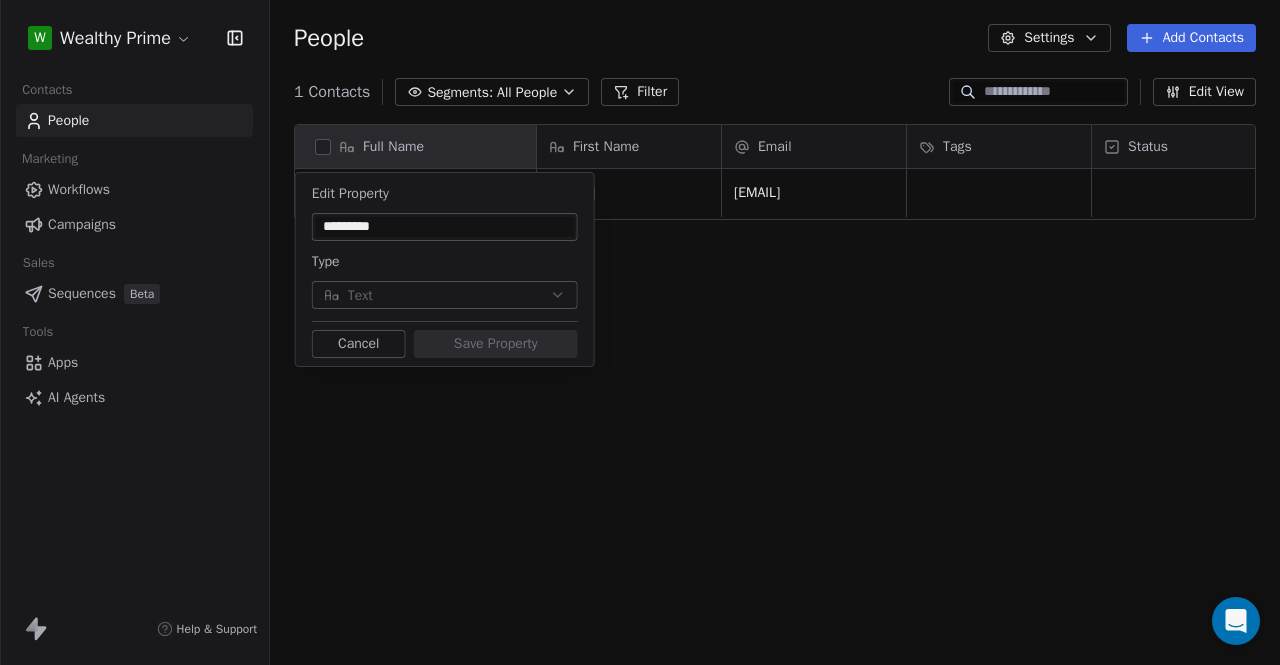 click on "Cancel" at bounding box center (359, 344) 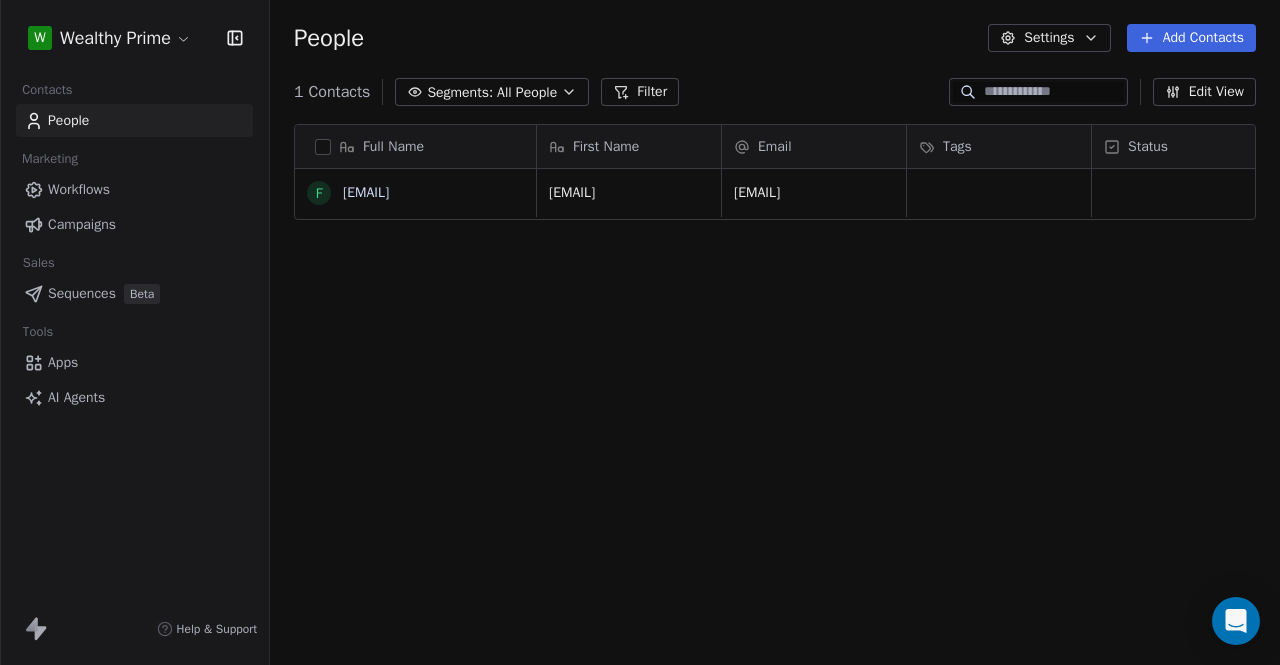 drag, startPoint x: 630, startPoint y: 334, endPoint x: 870, endPoint y: 187, distance: 281.44095 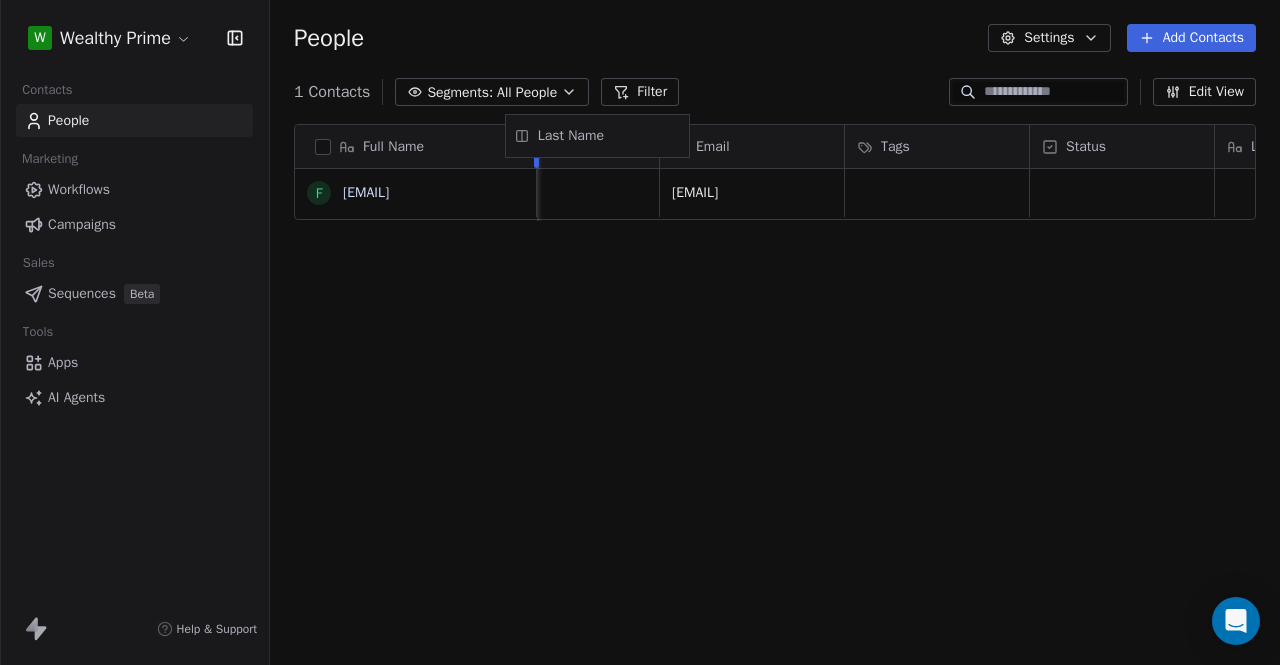 scroll, scrollTop: 0, scrollLeft: 0, axis: both 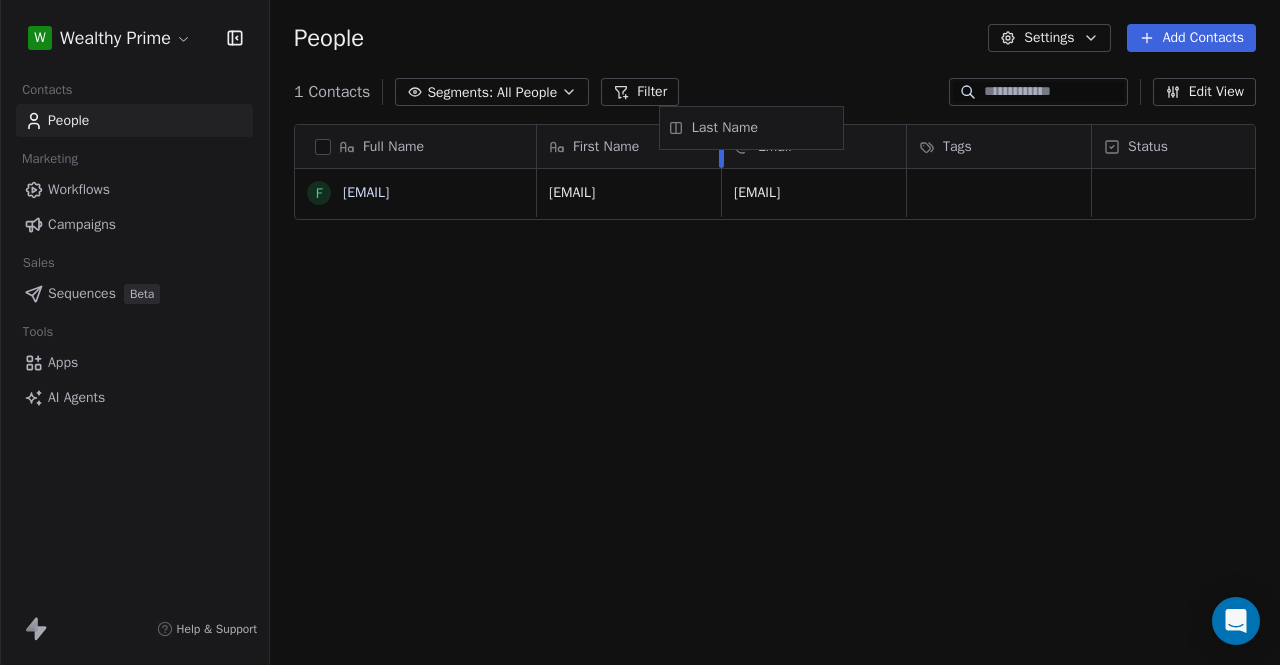 drag, startPoint x: 1115, startPoint y: 153, endPoint x: 766, endPoint y: 135, distance: 349.46387 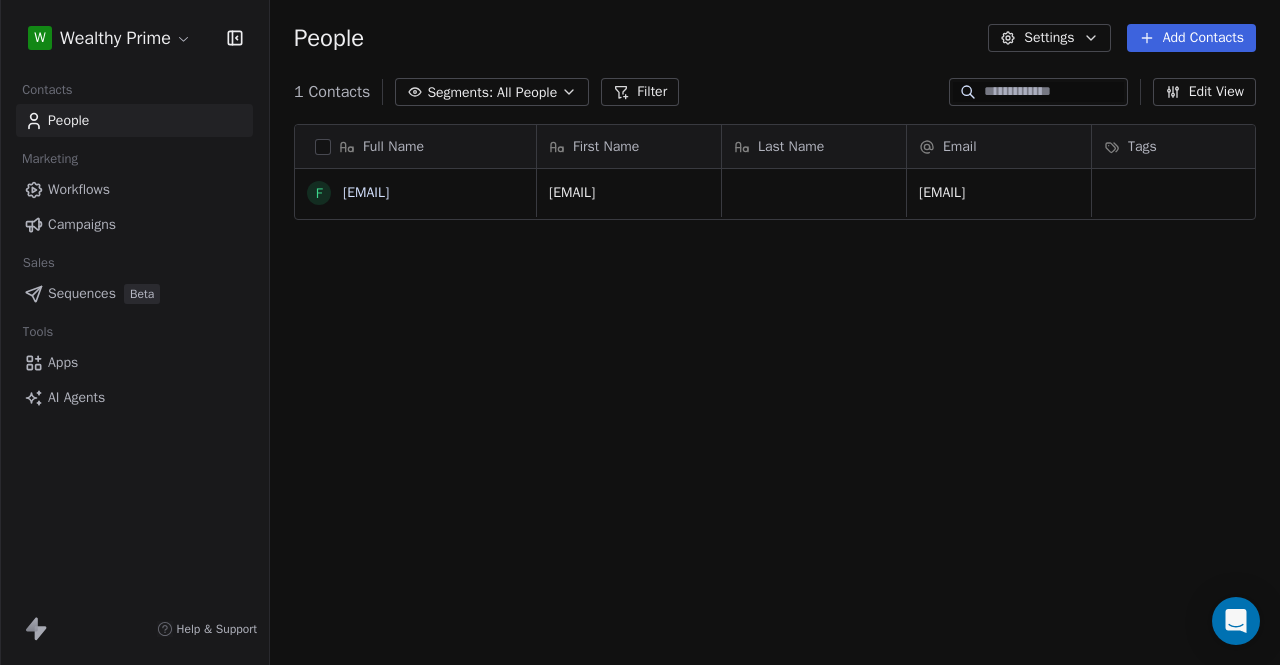 click on "Full Name f fbook0011@gmail.com First Name Last Name Email Tags Status fbook0011@gmail.com fbook0011@gmail.com
To pick up a draggable item, press the space bar.
While dragging, use the arrow keys to move the item.
Press space again to drop the item in its new position, or press escape to cancel.
Draggable item lastName was dropped over droppable area email" at bounding box center [775, 400] 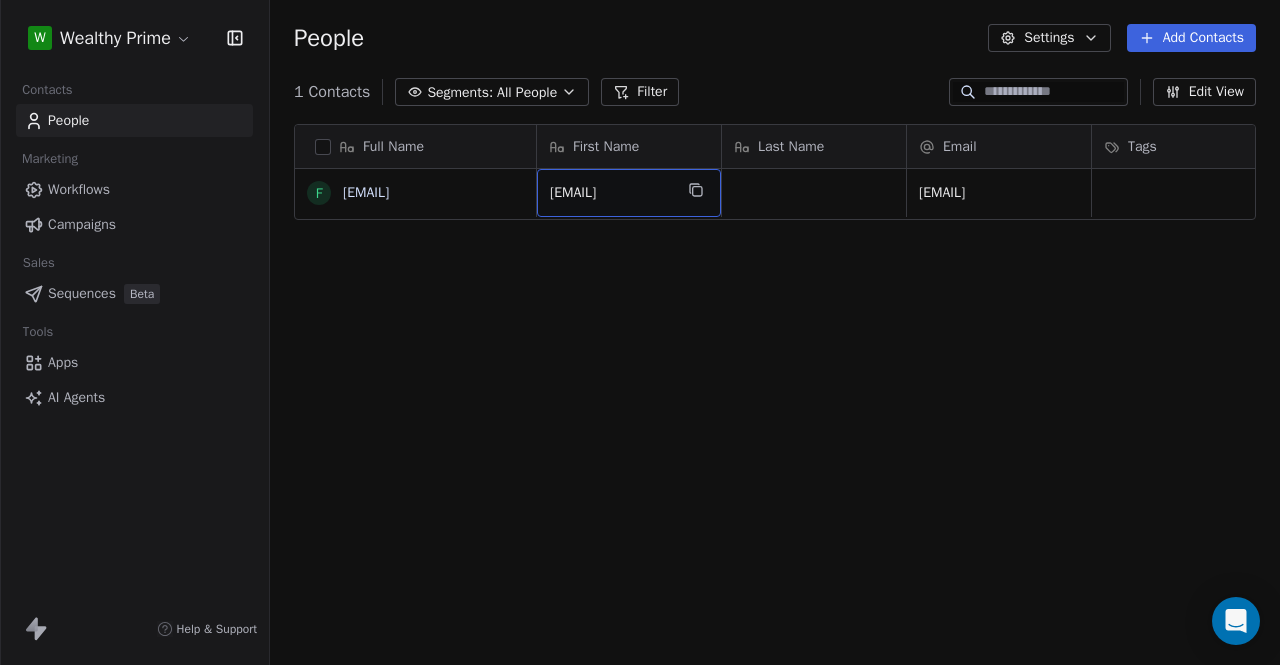 click on "Full Name" at bounding box center (413, 147) 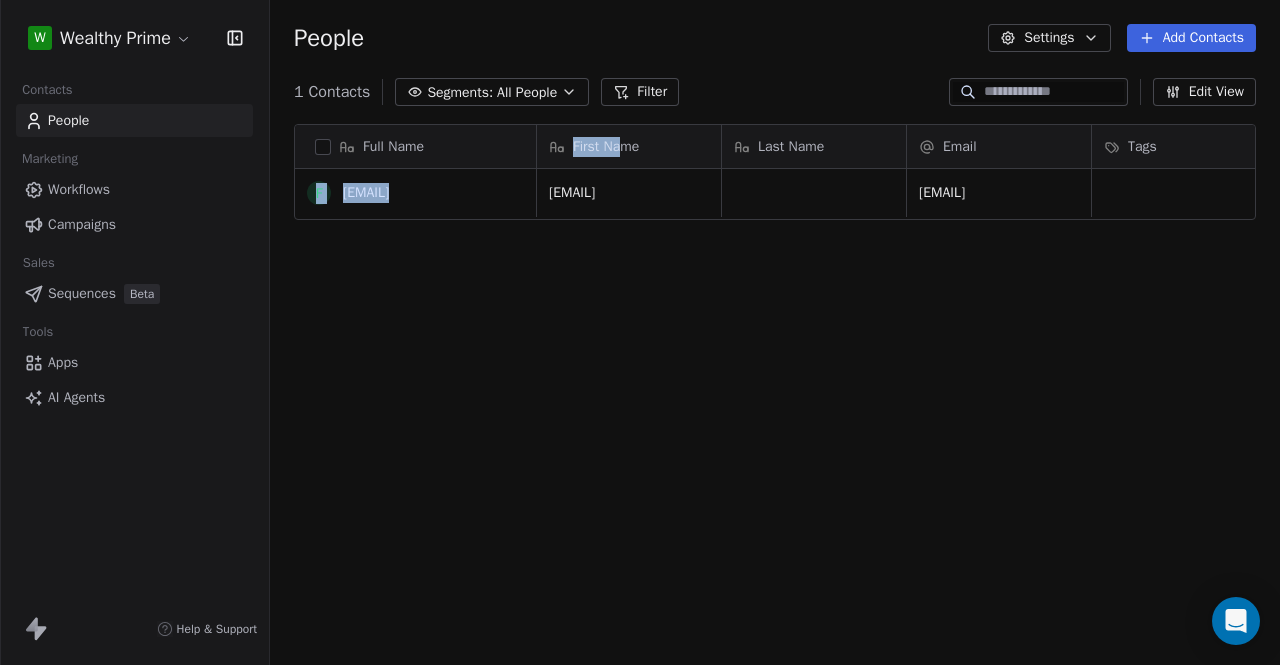 drag, startPoint x: 619, startPoint y: 144, endPoint x: 508, endPoint y: 137, distance: 111.220505 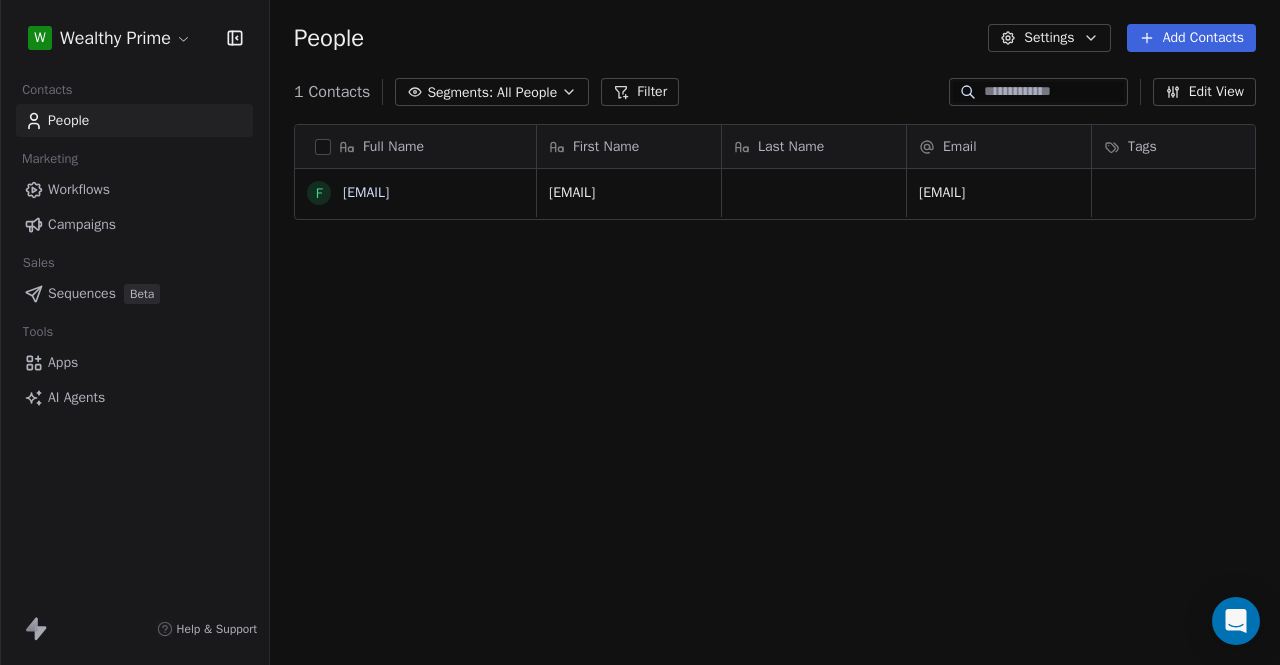 click on "First Name" at bounding box center (627, 147) 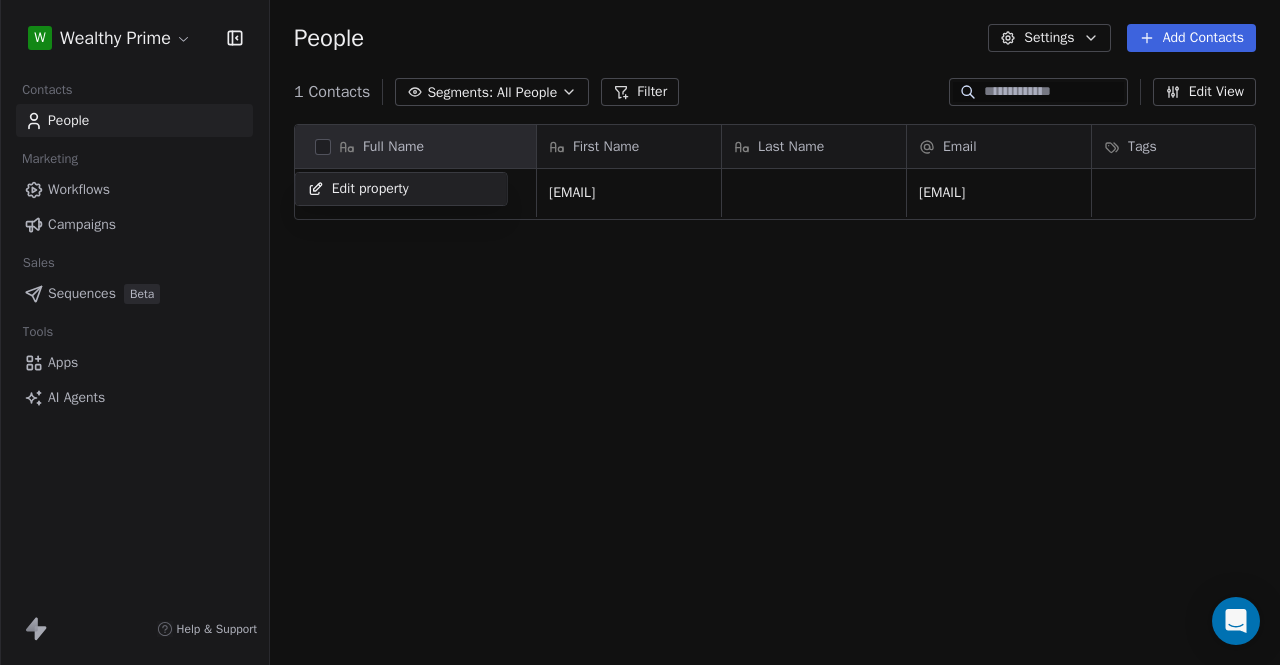 click on "Edit property" at bounding box center [358, 189] 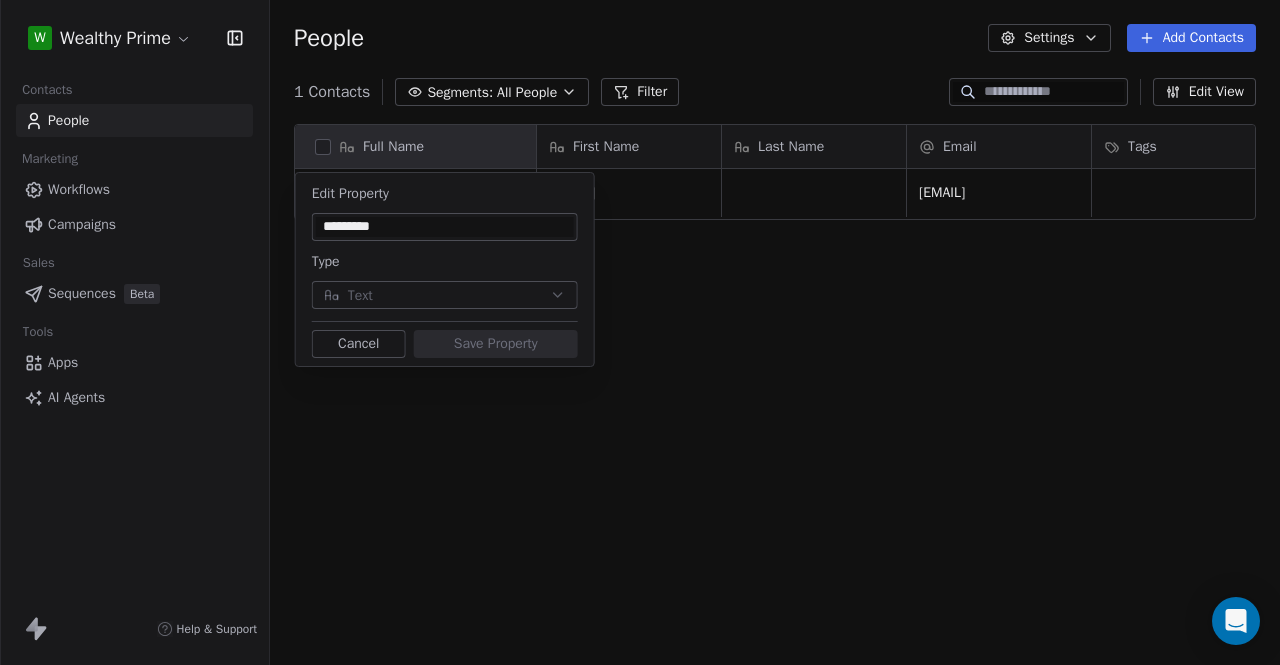 click on "Cancel" at bounding box center (359, 344) 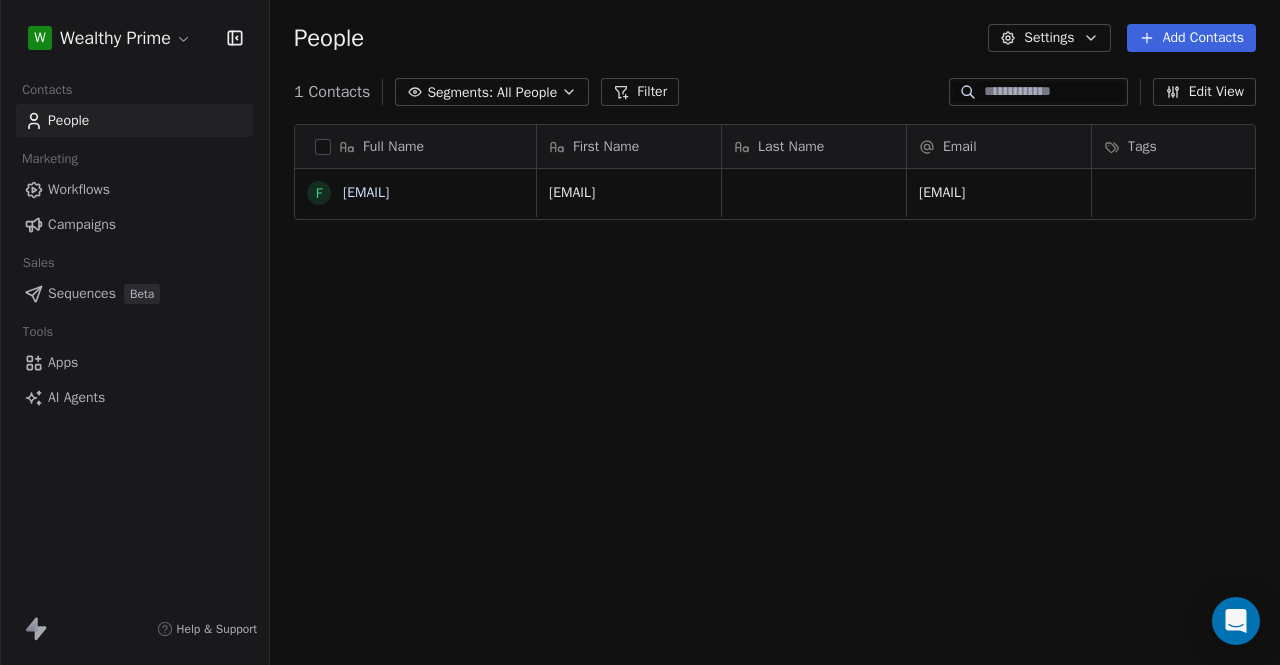 click on "Full Name f fbook0011@gmail.com First Name Last Name Email Tags Status fbook0011@gmail.com fbook0011@gmail.com
To pick up a draggable item, press the space bar.
While dragging, use the arrow keys to move the item.
Press space again to drop the item in its new position, or press escape to cancel.
Draggable item lastName was dropped over droppable area email" at bounding box center [775, 400] 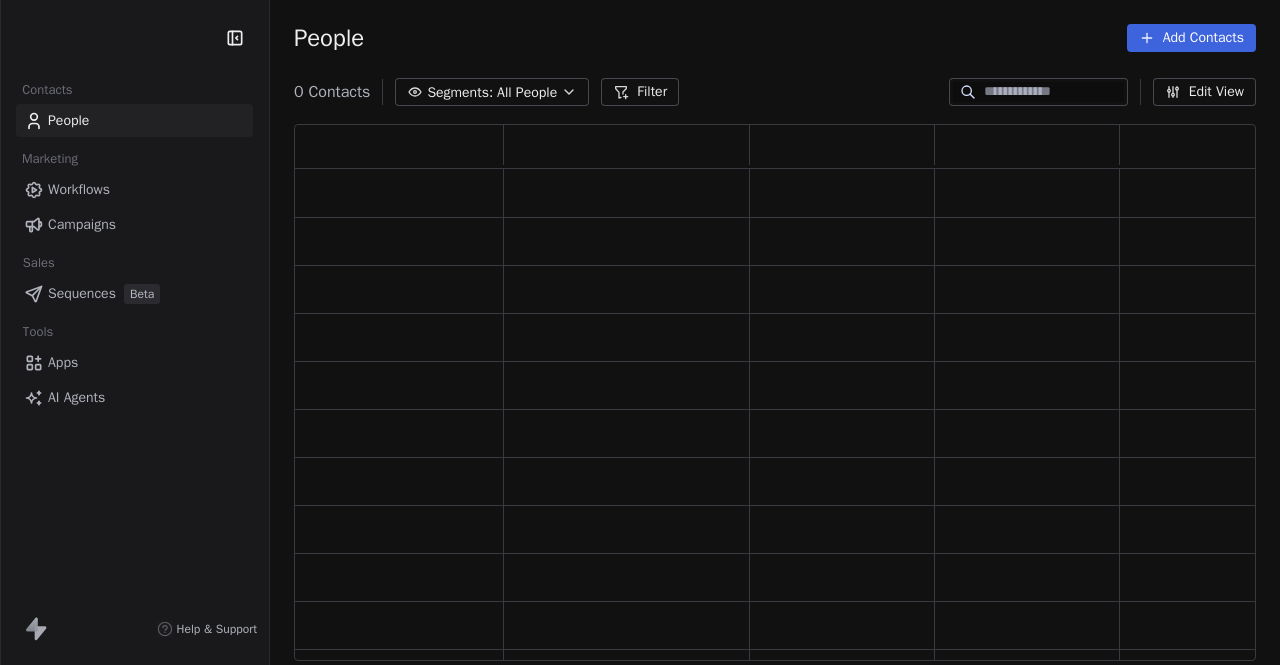 scroll, scrollTop: 0, scrollLeft: 0, axis: both 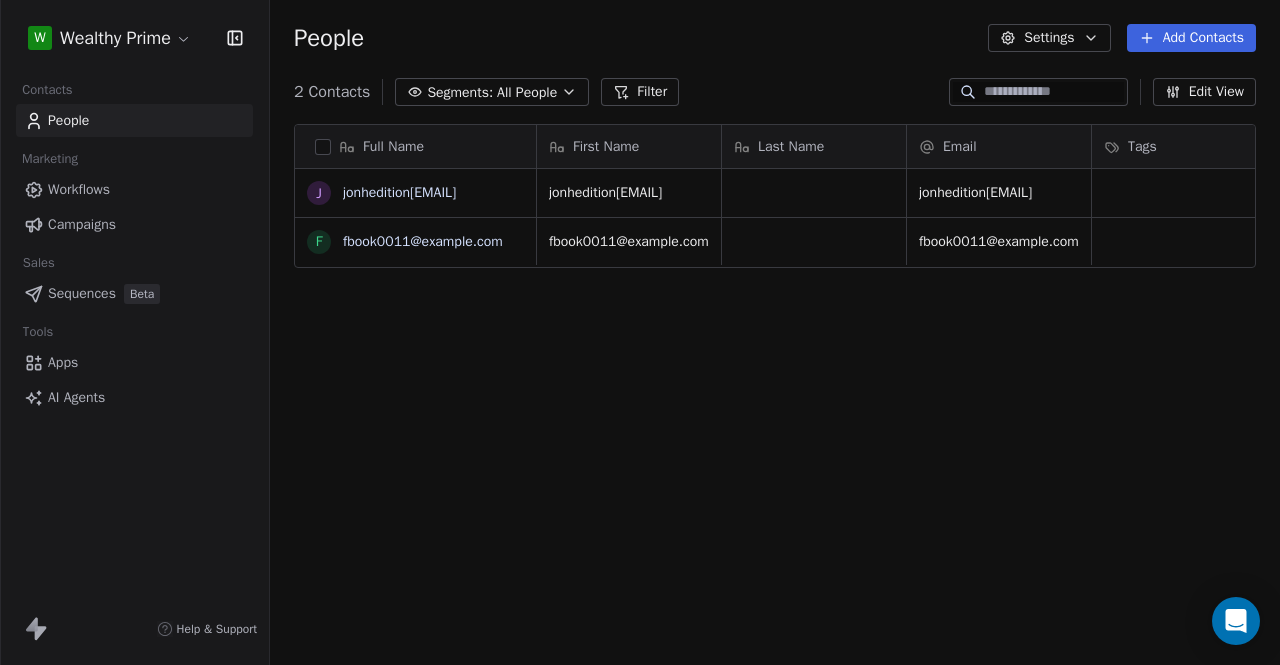 click at bounding box center [323, 147] 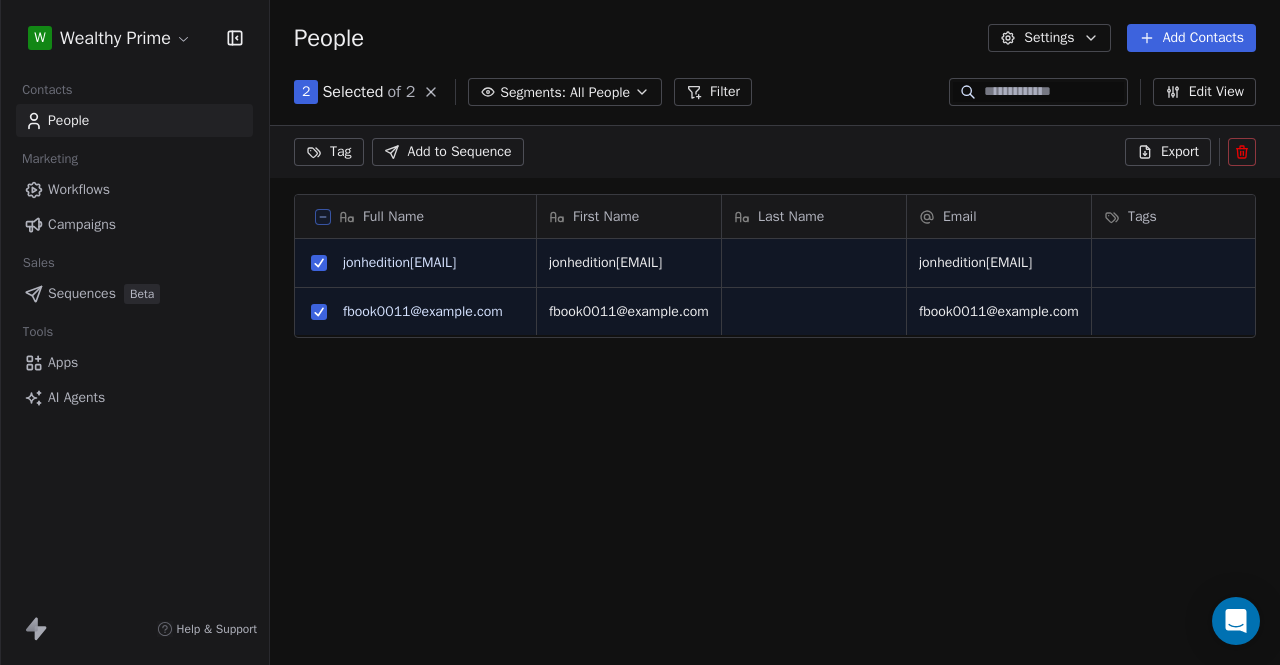 click 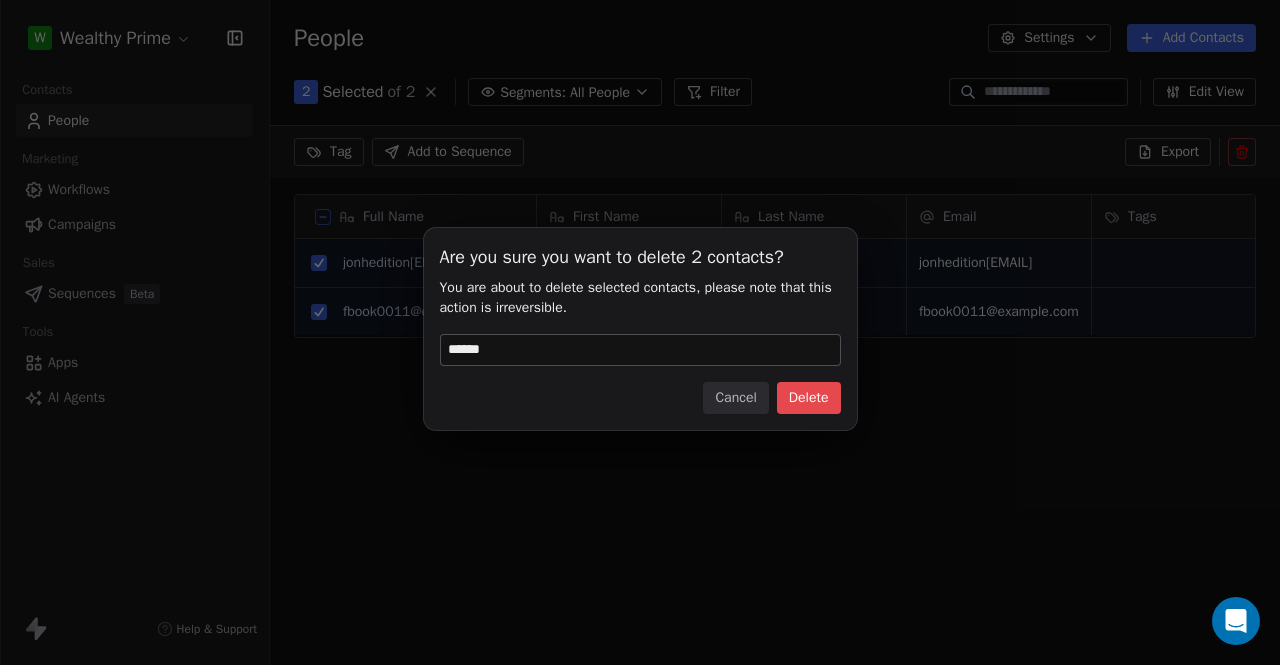 type on "******" 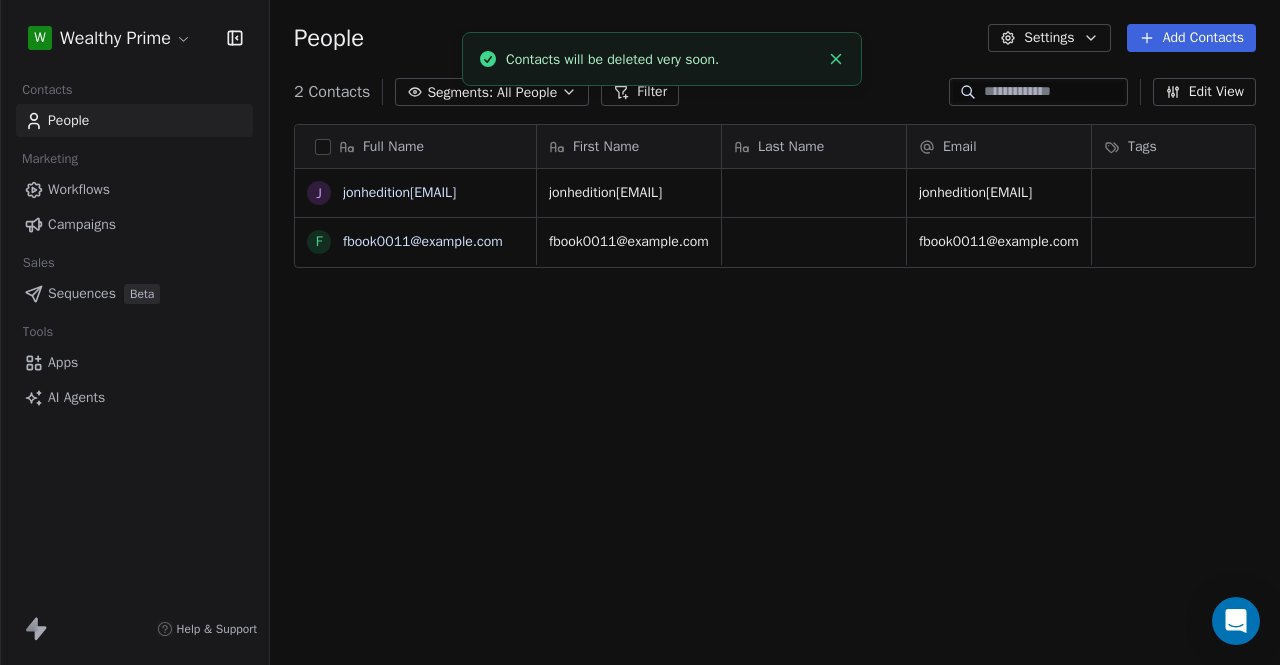 scroll, scrollTop: 16, scrollLeft: 16, axis: both 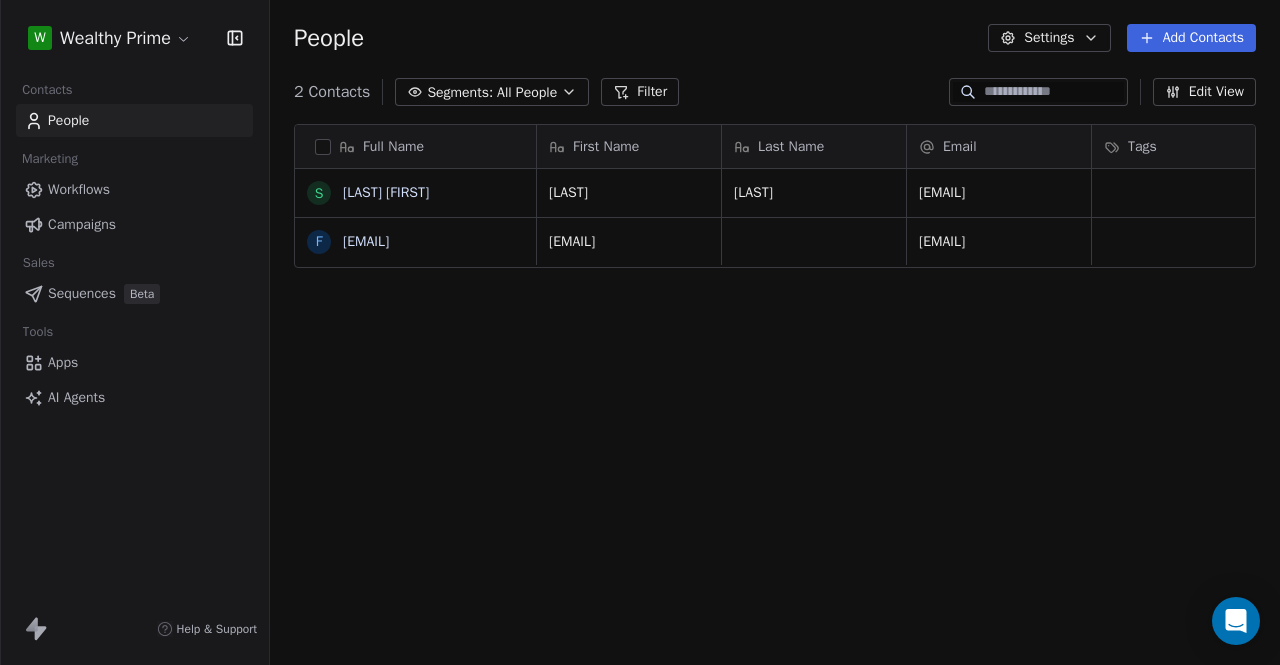 click on "People" at bounding box center (134, 120) 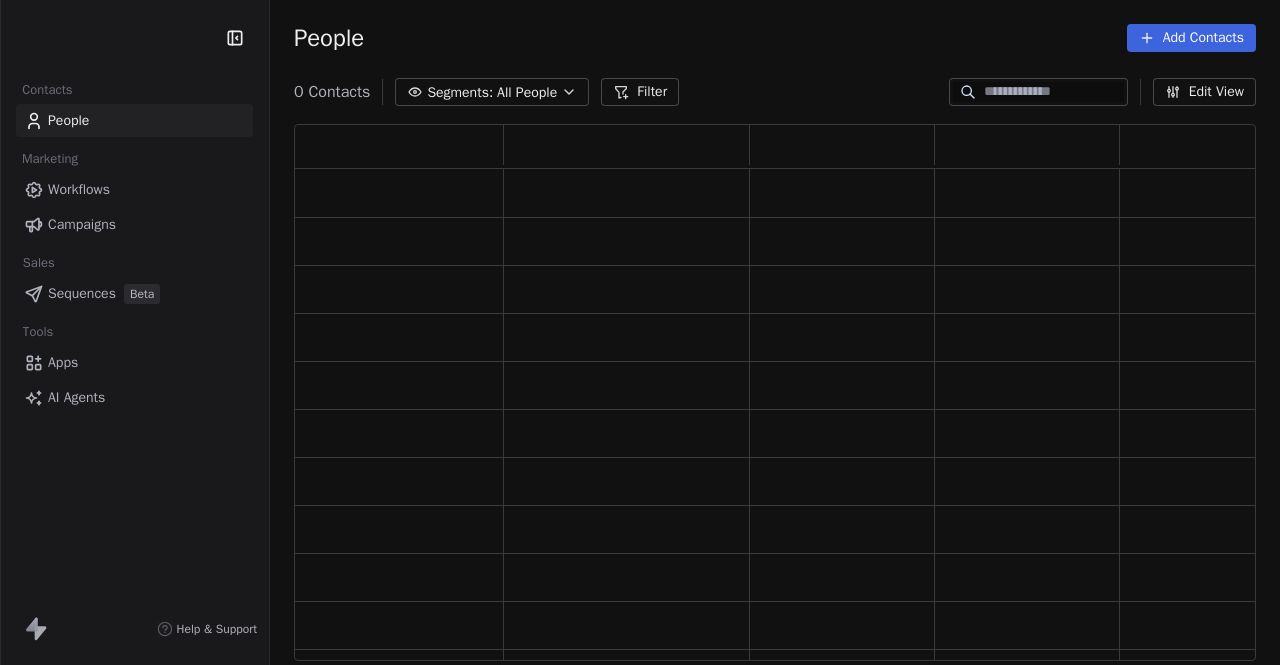 scroll, scrollTop: 0, scrollLeft: 0, axis: both 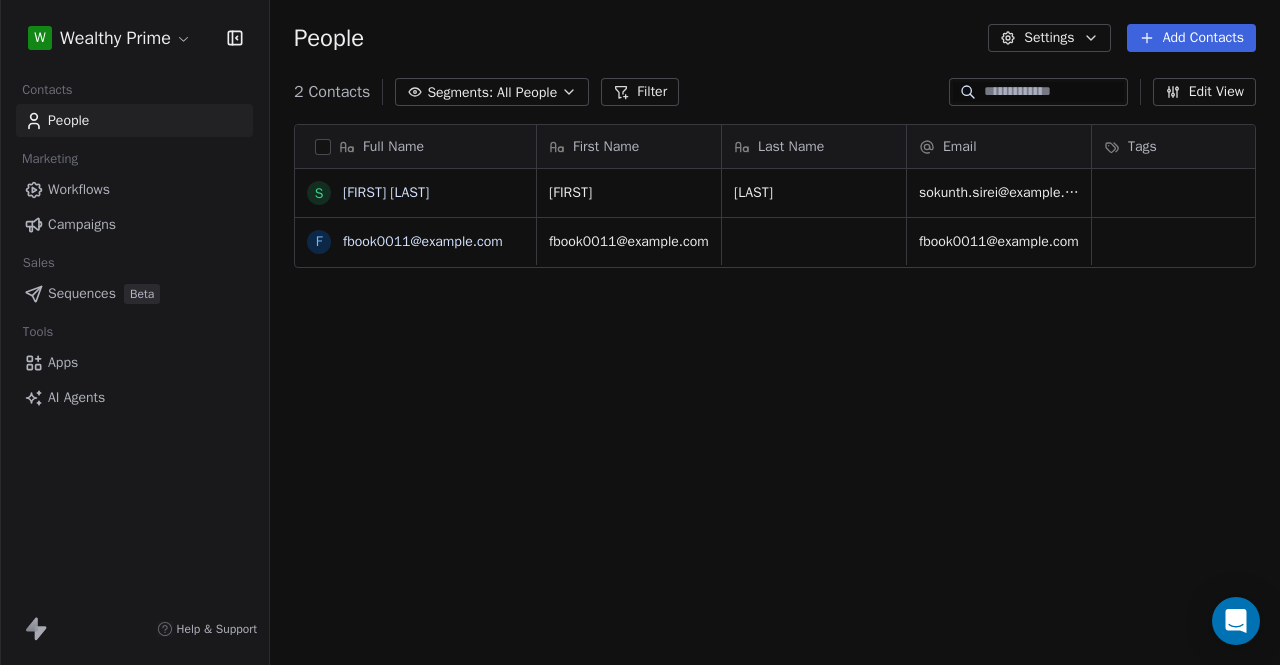 click on "Workflows" at bounding box center [79, 189] 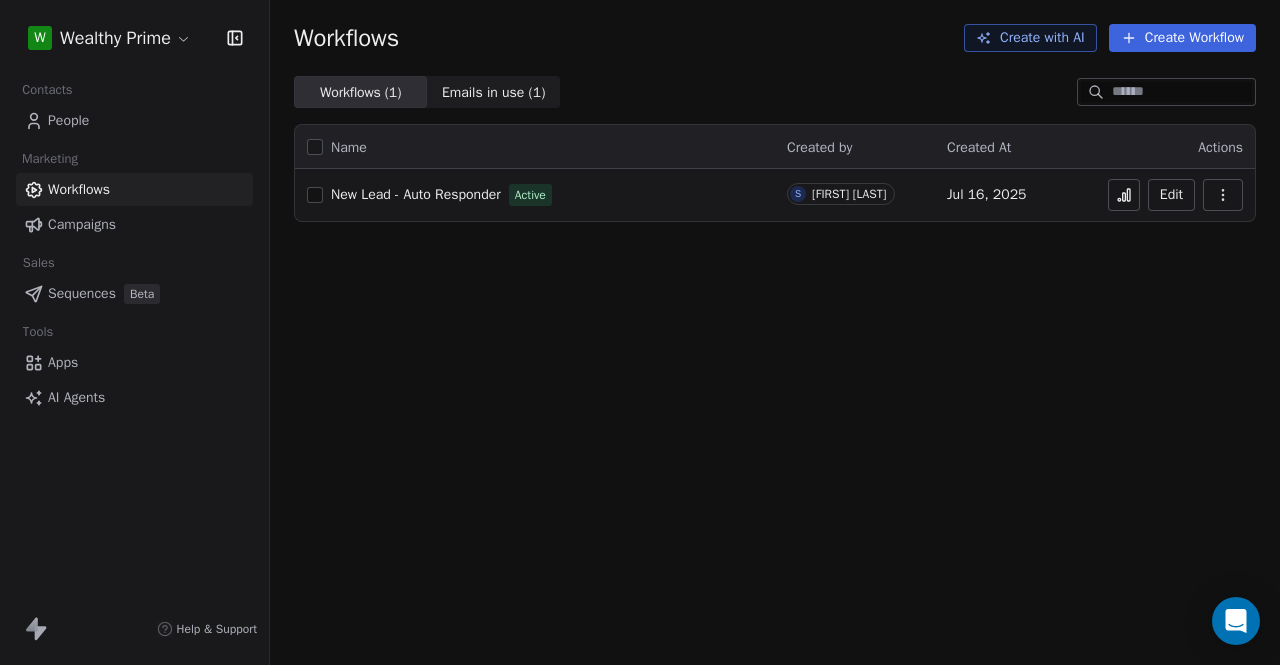 click on "Create Workflow" at bounding box center [1182, 38] 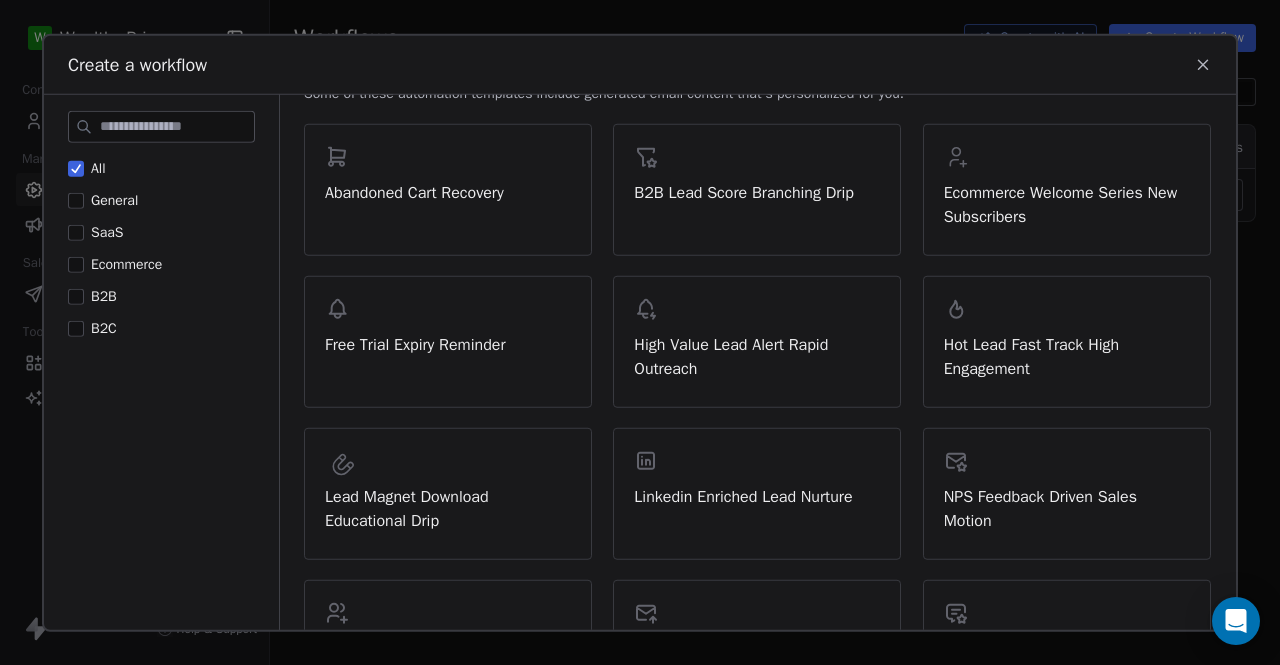 scroll, scrollTop: 0, scrollLeft: 0, axis: both 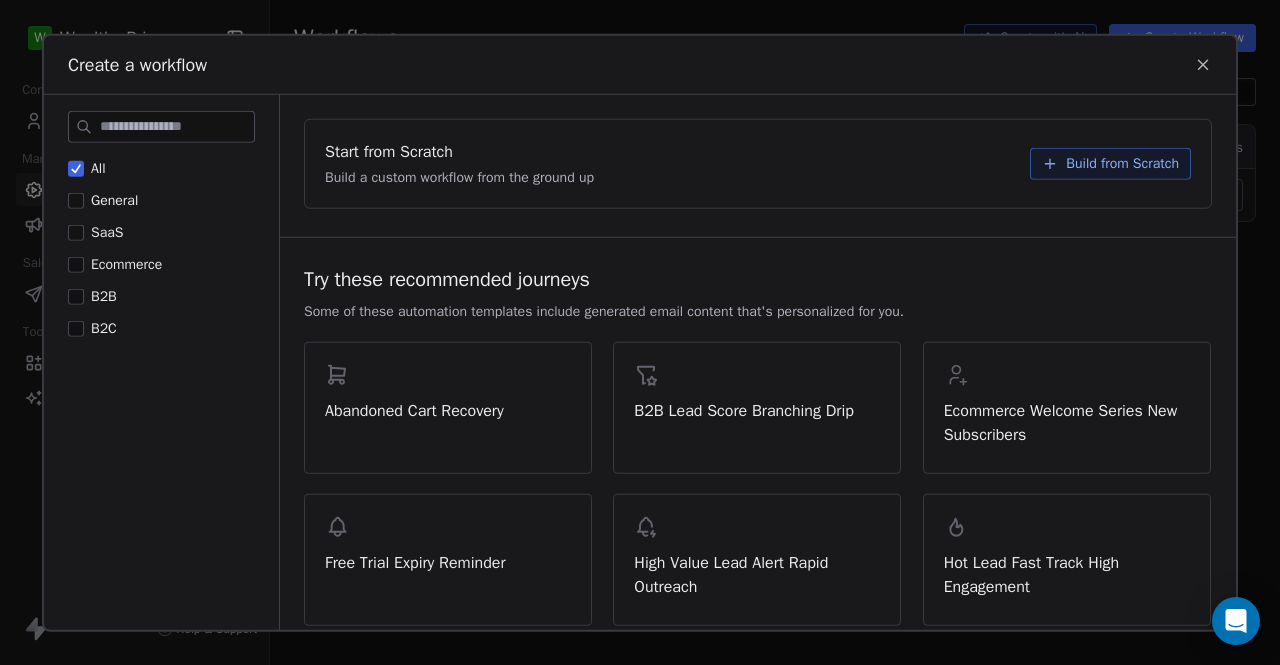 click on "Build from Scratch" at bounding box center [1122, 163] 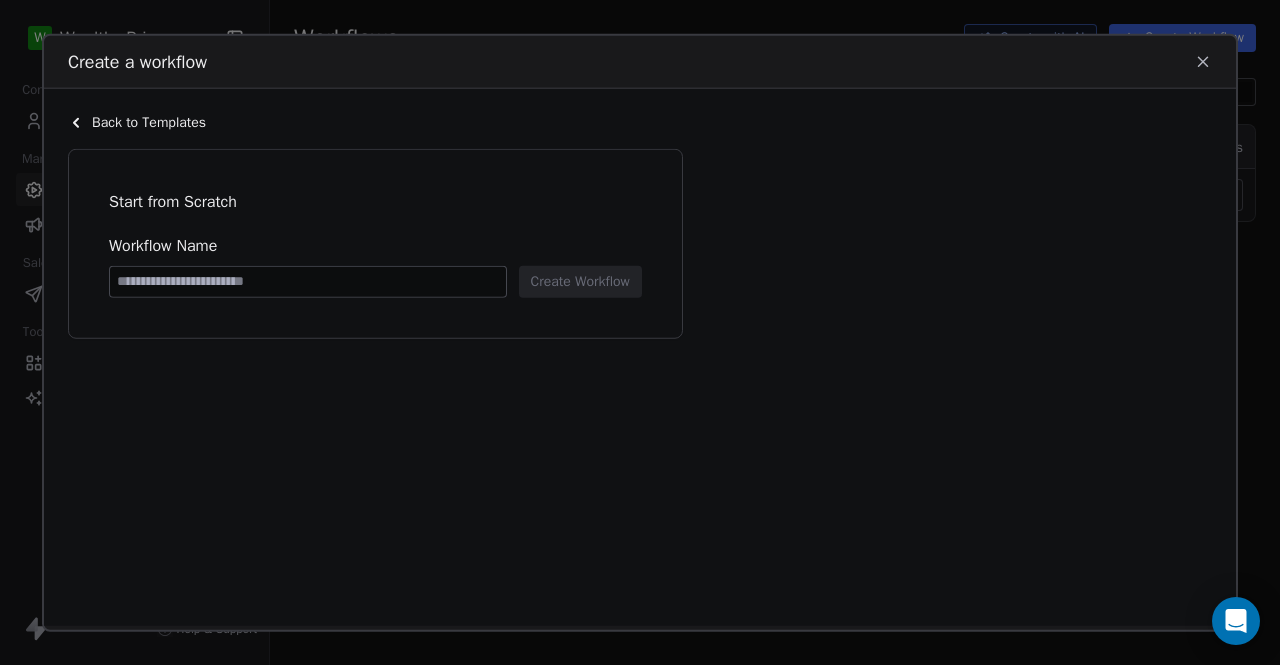 click at bounding box center [308, 281] 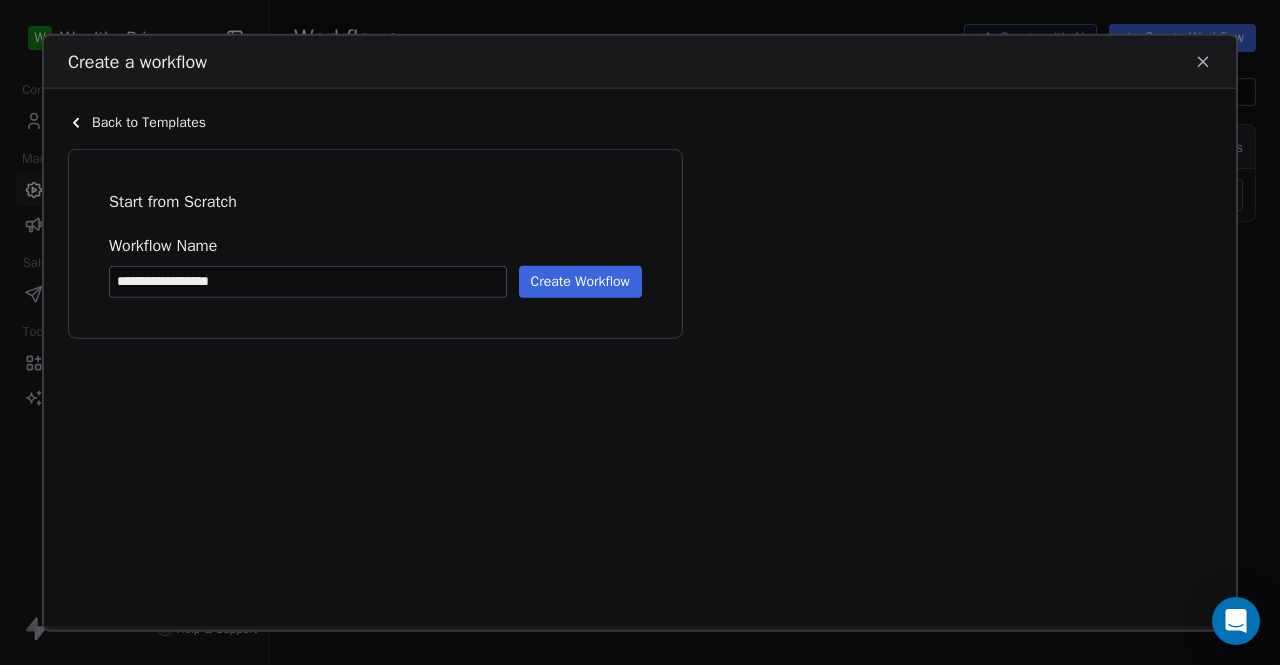 type on "**********" 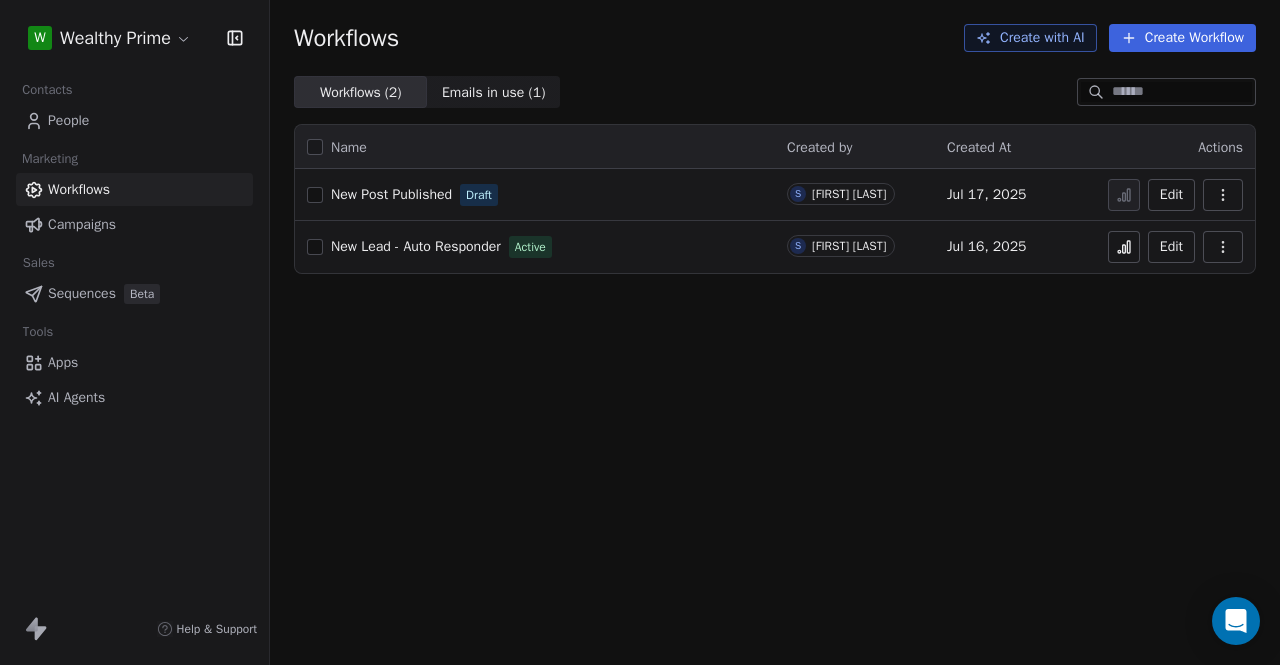 click on "New Post Published" at bounding box center [391, 194] 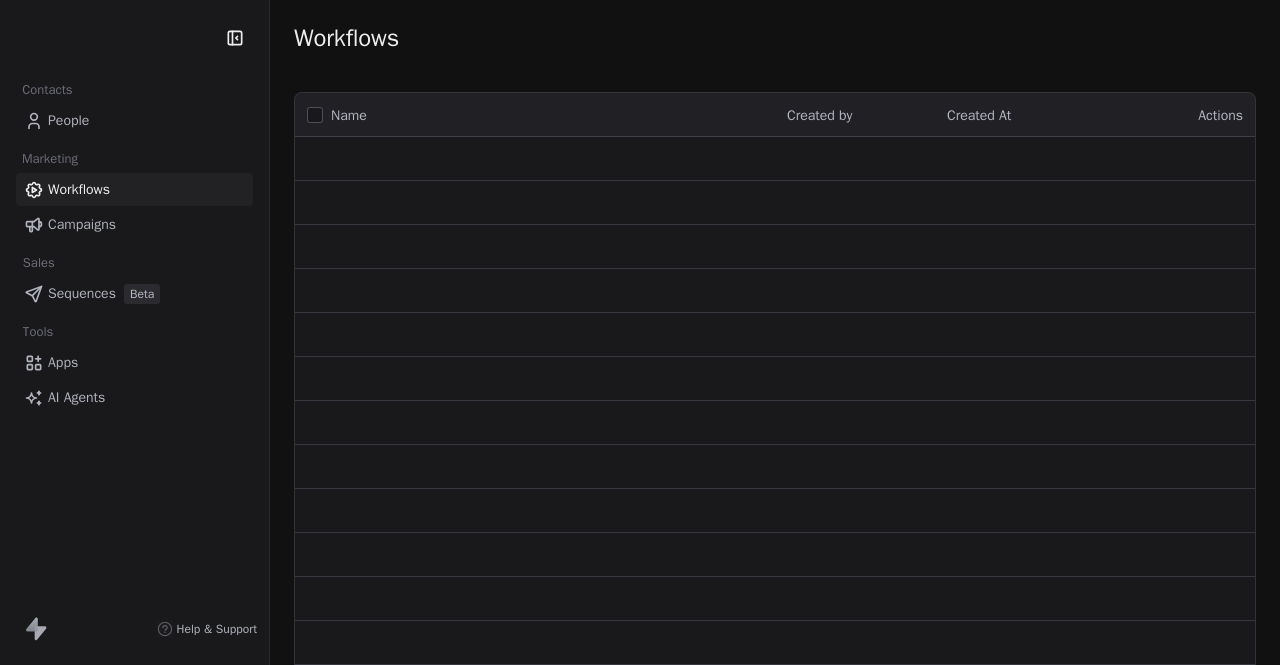 scroll, scrollTop: 0, scrollLeft: 0, axis: both 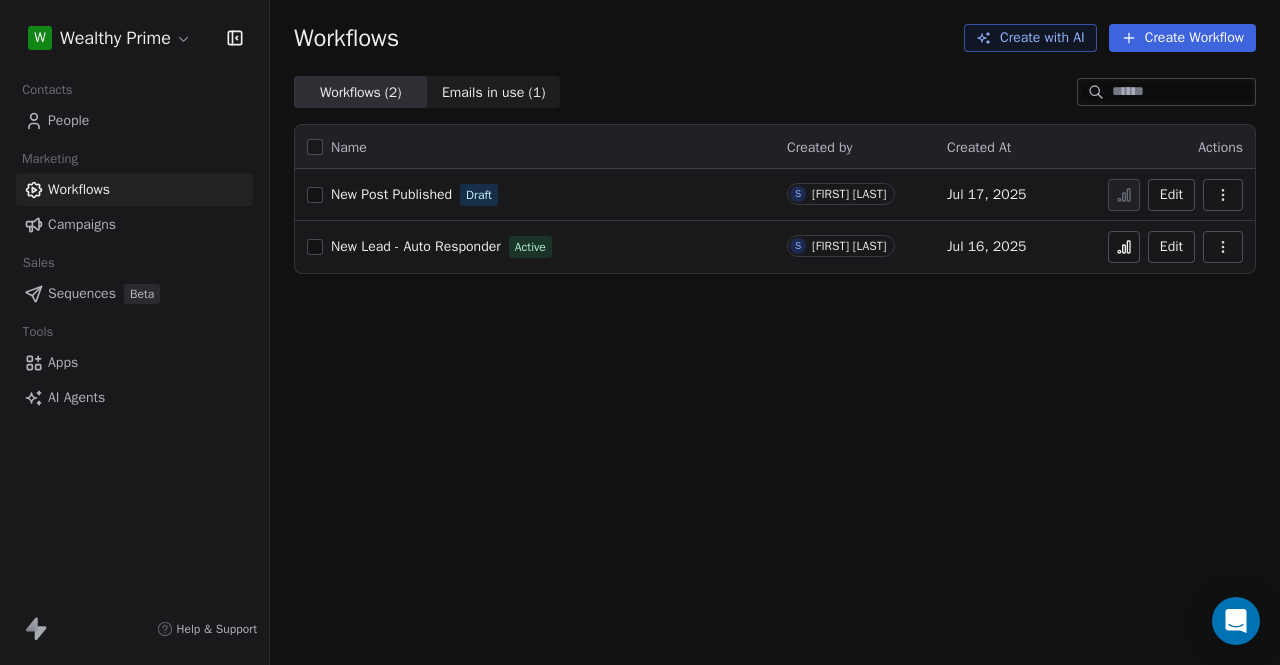 click on "Edit" at bounding box center (1171, 195) 